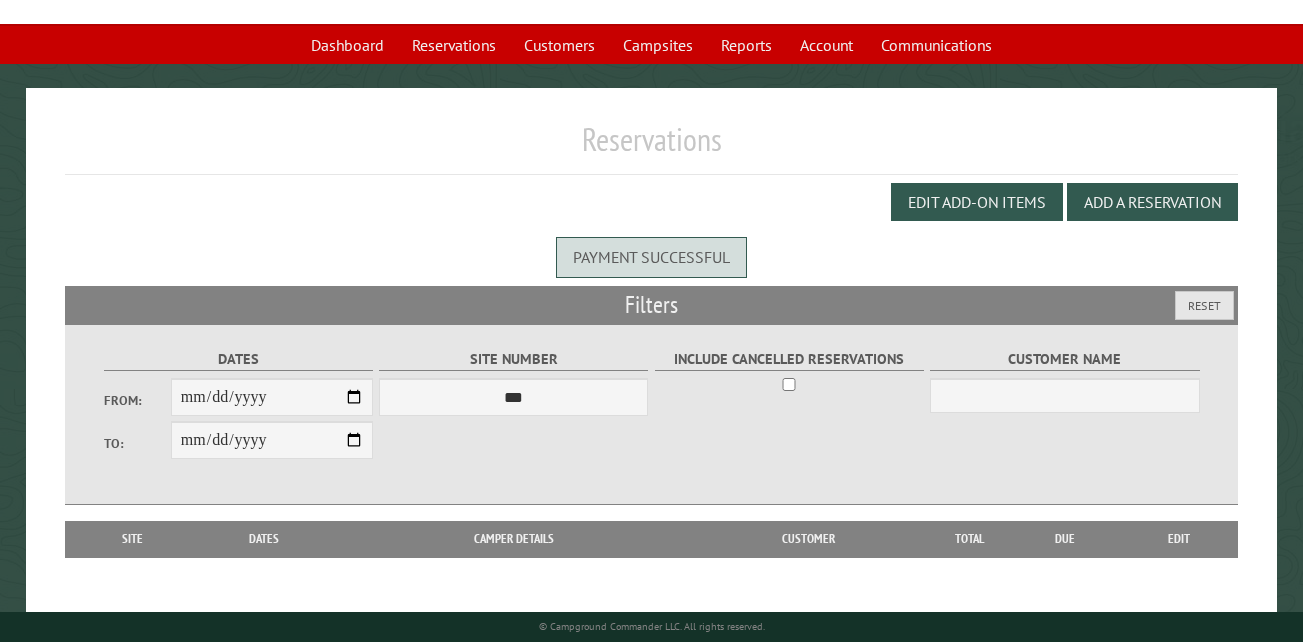 scroll, scrollTop: 133, scrollLeft: 0, axis: vertical 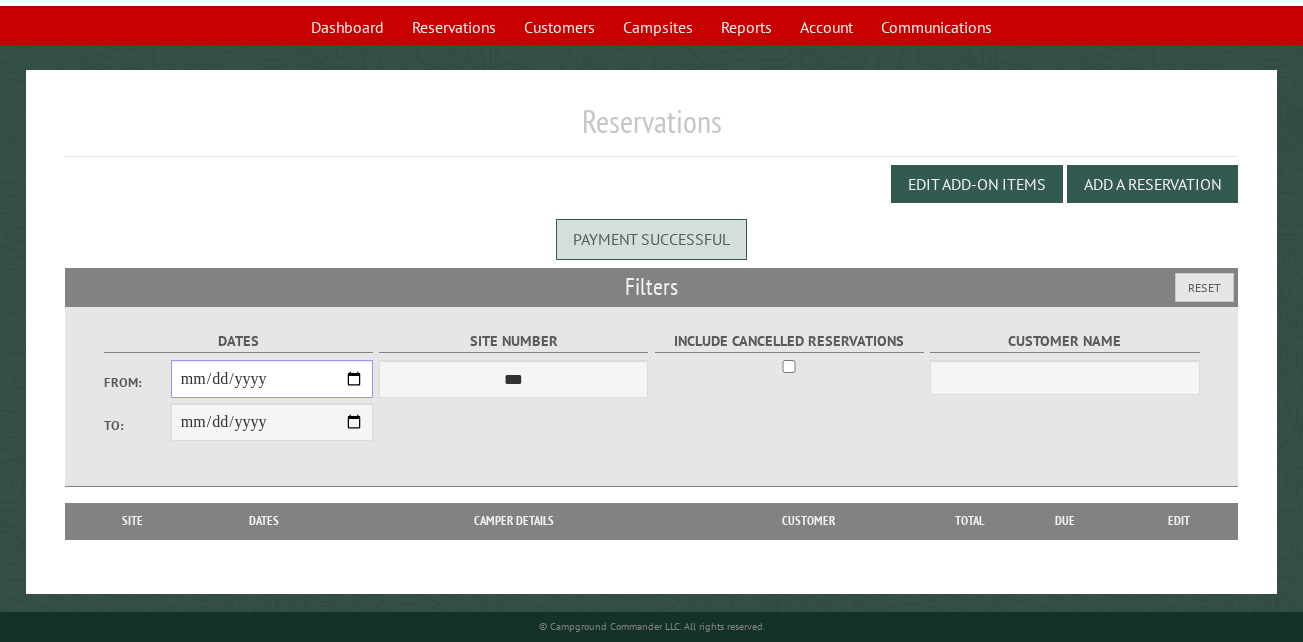click on "From:" at bounding box center [272, 379] 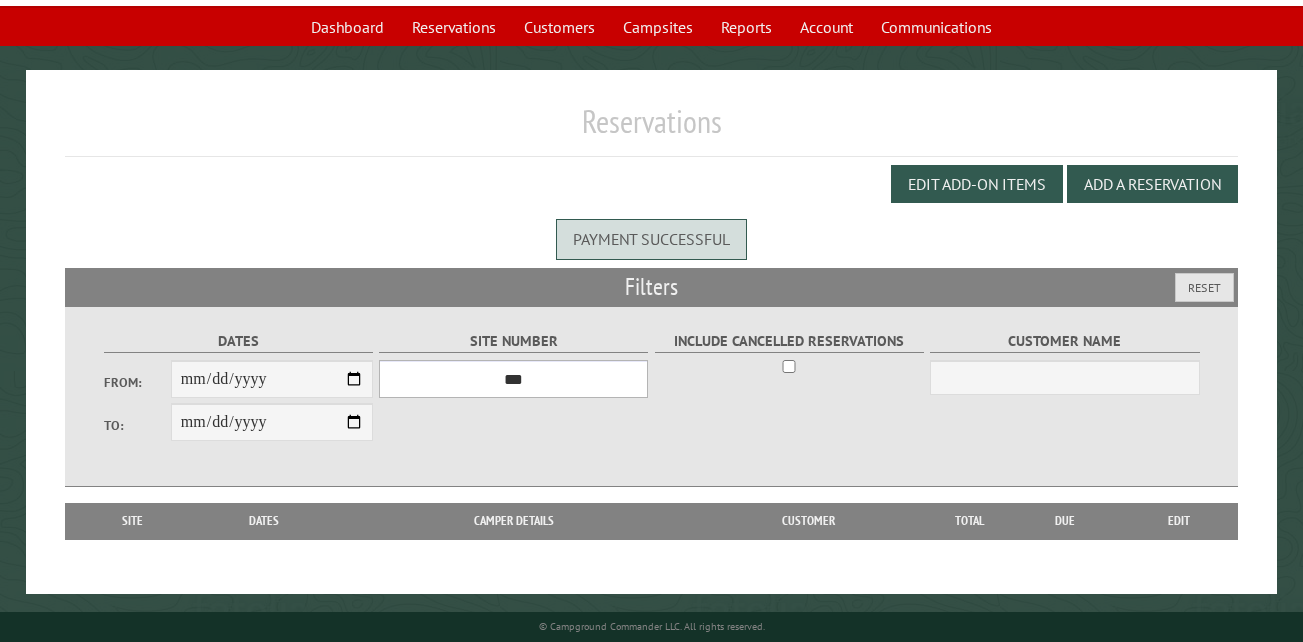click on "*** ** ** ** ** ** ** ** ** ** *** *** *** *** ** ** ** ** ** ** ** ** ** *** *** ** ** ** ** ** ** ********* ** ** ** ** ** ** ** ** ** *** *** *** *** *** *** ** ** ** ** ** ** ** ** ** *** *** *** *** *** *** ** ** ** ** ** ** ** ** ** ** ** ** ** ** ** ** ** ** ** ** ** ** ** ** *** *** *** *** *** ***" at bounding box center [513, 379] 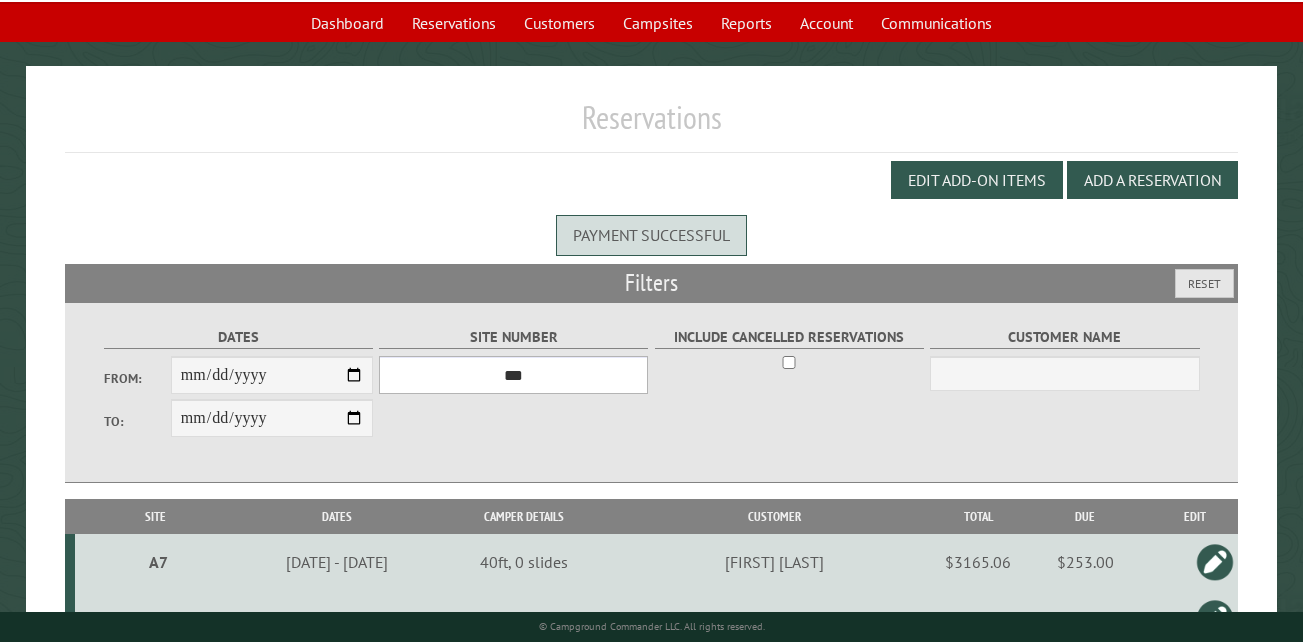 select on "**" 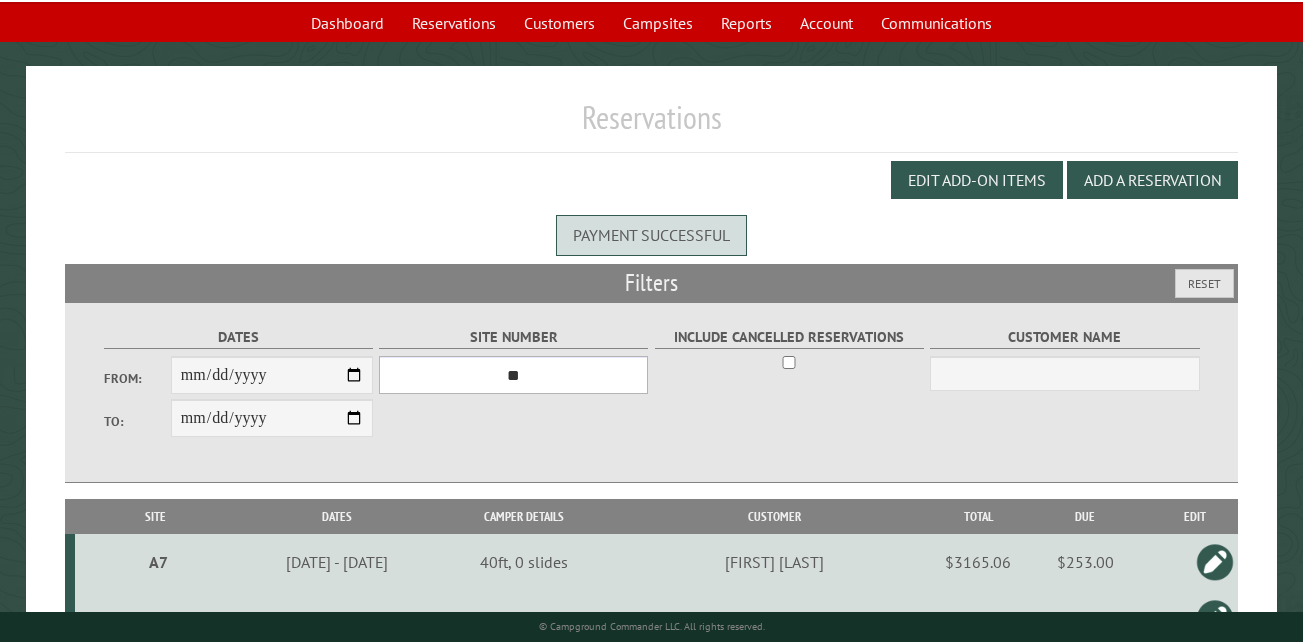 click on "*** ** ** ** ** ** ** ** ** ** *** *** *** *** ** ** ** ** ** ** ** ** ** *** *** ** ** ** ** ** ** ********* ** ** ** ** ** ** ** ** ** *** *** *** *** *** *** ** ** ** ** ** ** ** ** ** *** *** *** *** *** *** ** ** ** ** ** ** ** ** ** ** ** ** ** ** ** ** ** ** ** ** ** ** ** ** *** *** *** *** *** ***" at bounding box center [513, 375] 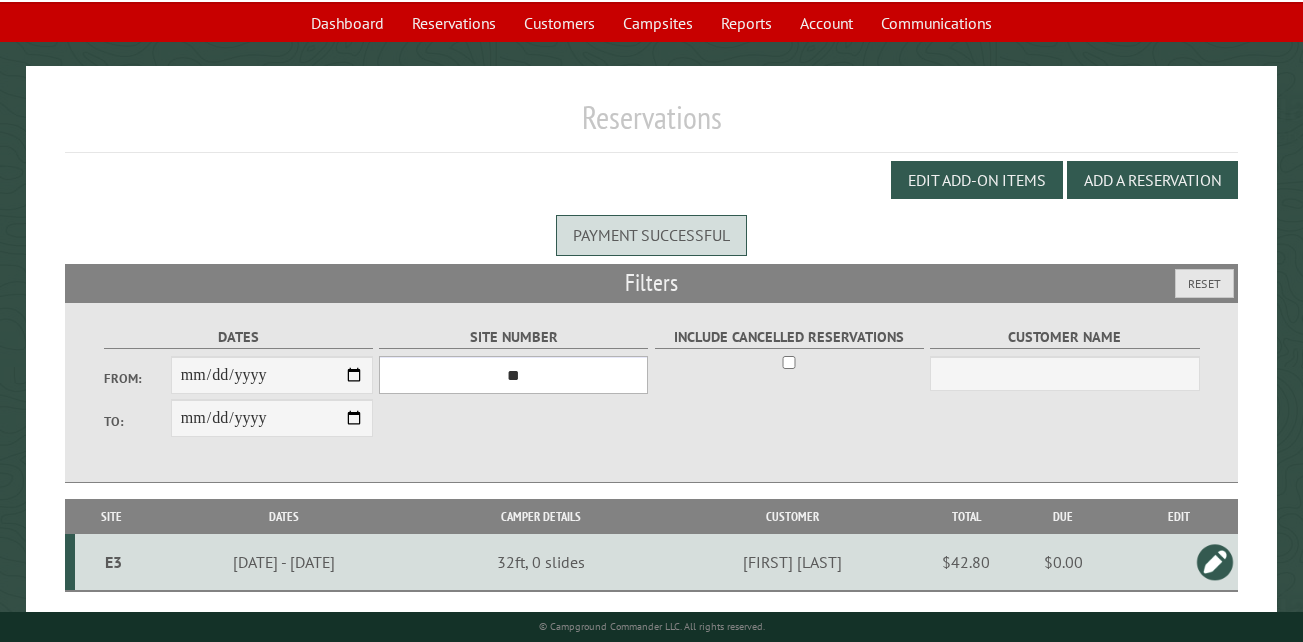 scroll, scrollTop: 189, scrollLeft: 0, axis: vertical 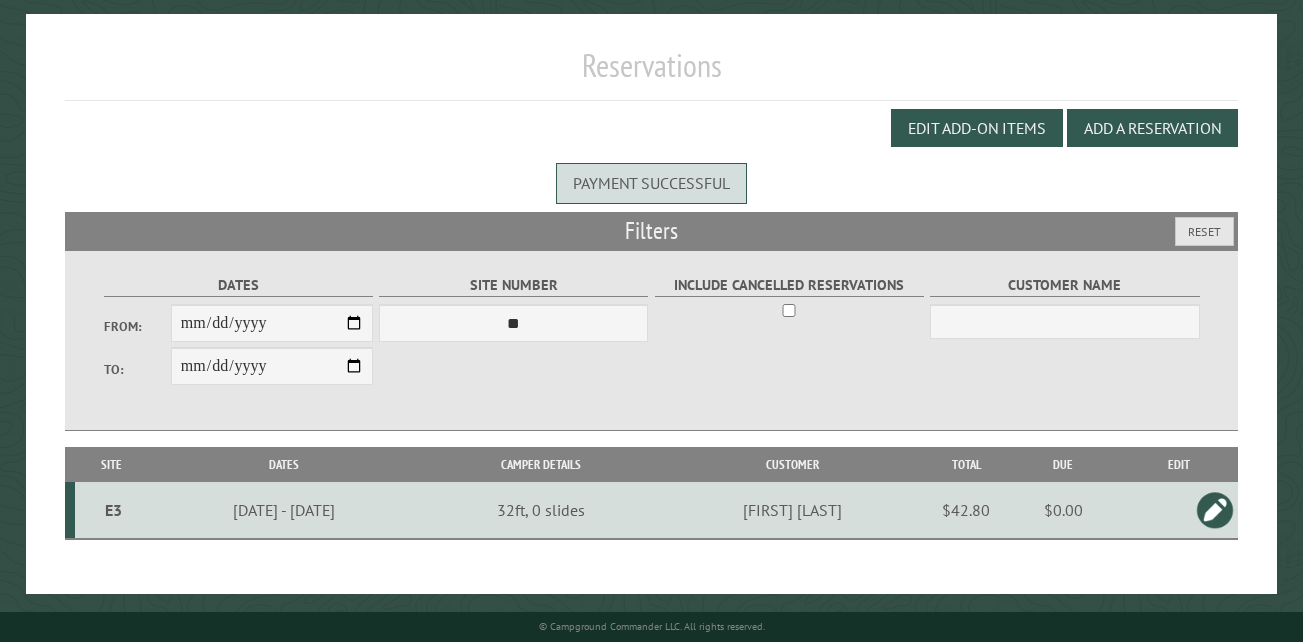 click on "E3" at bounding box center [113, 510] 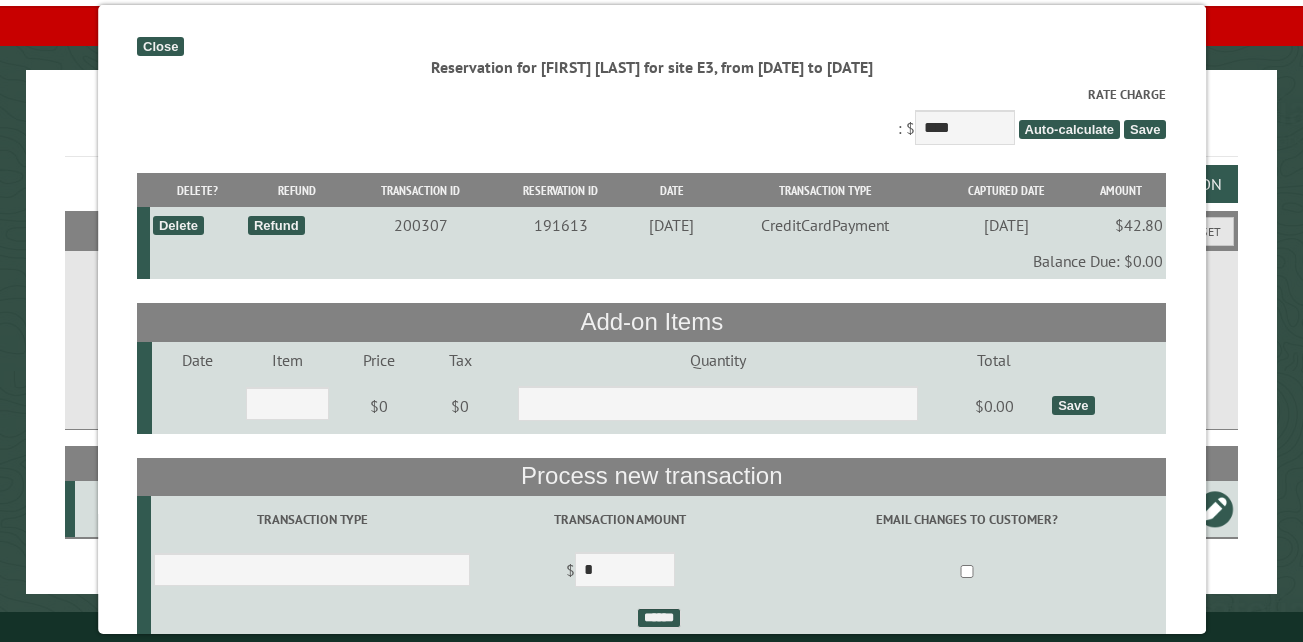 scroll, scrollTop: 133, scrollLeft: 0, axis: vertical 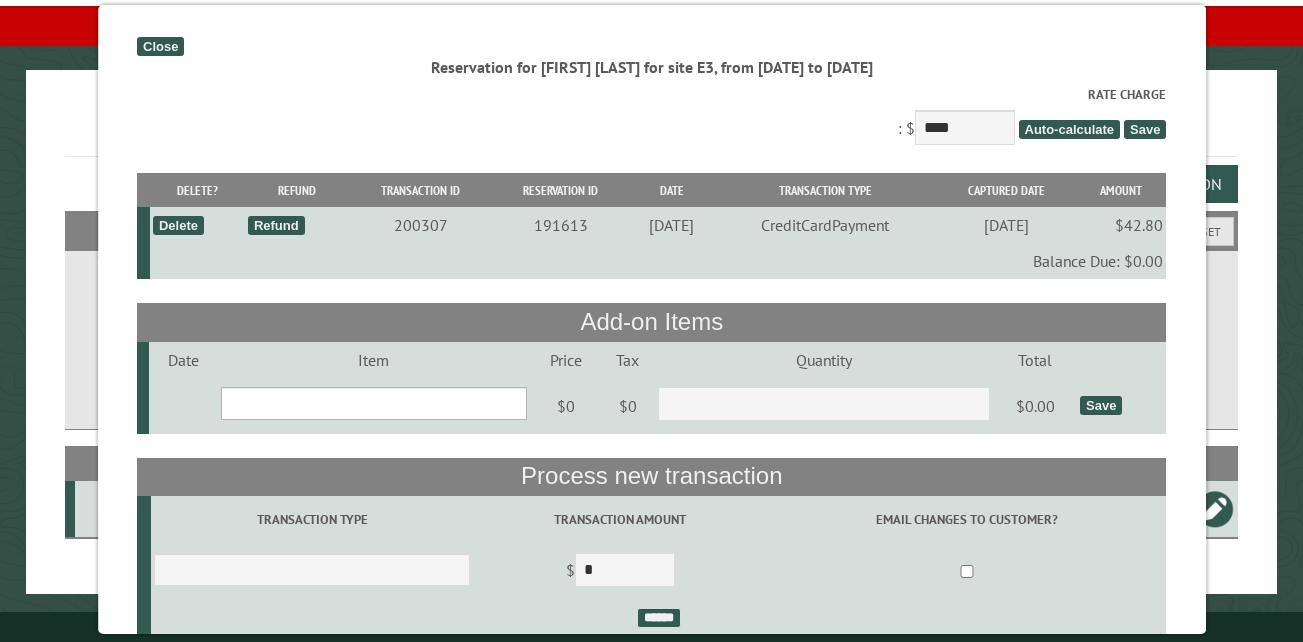click on "**********" at bounding box center (373, 403) 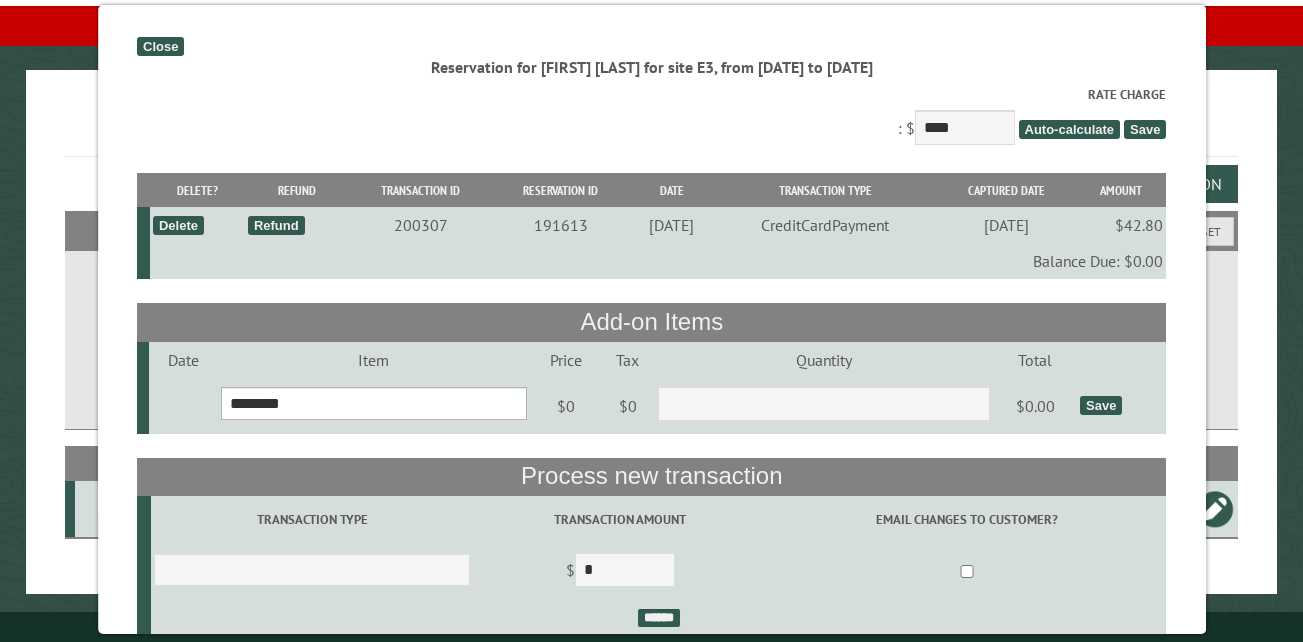 click on "**********" at bounding box center [373, 403] 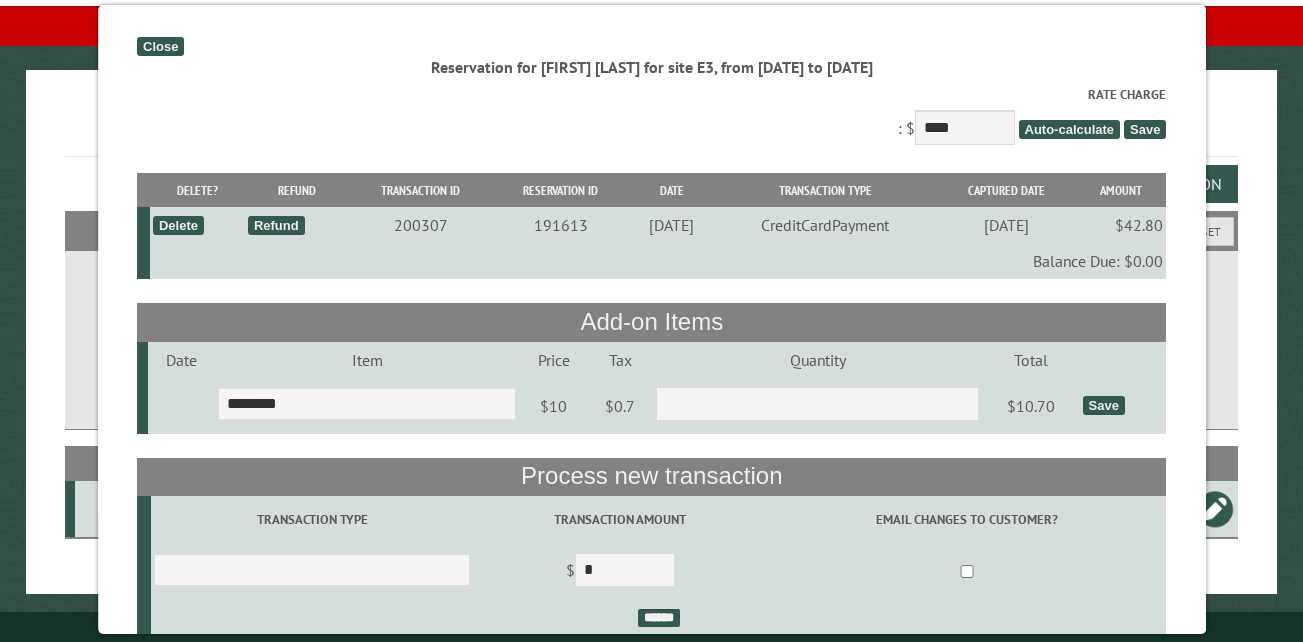click on "Save" at bounding box center [1103, 405] 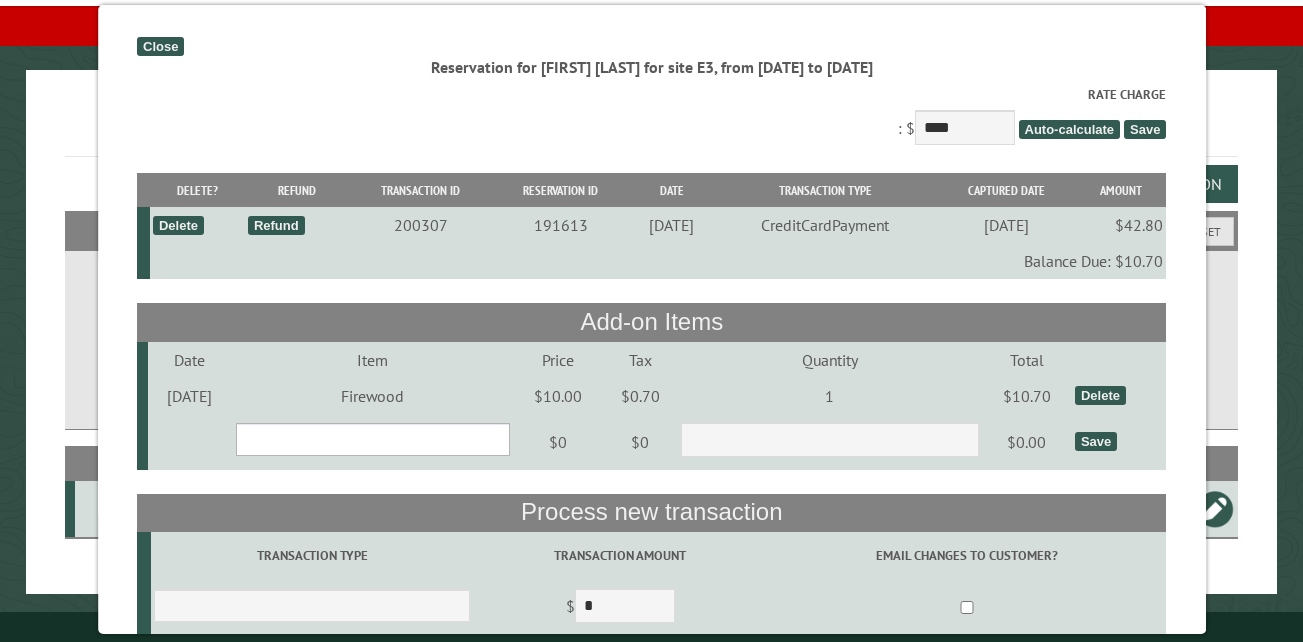 click on "**********" at bounding box center (372, 439) 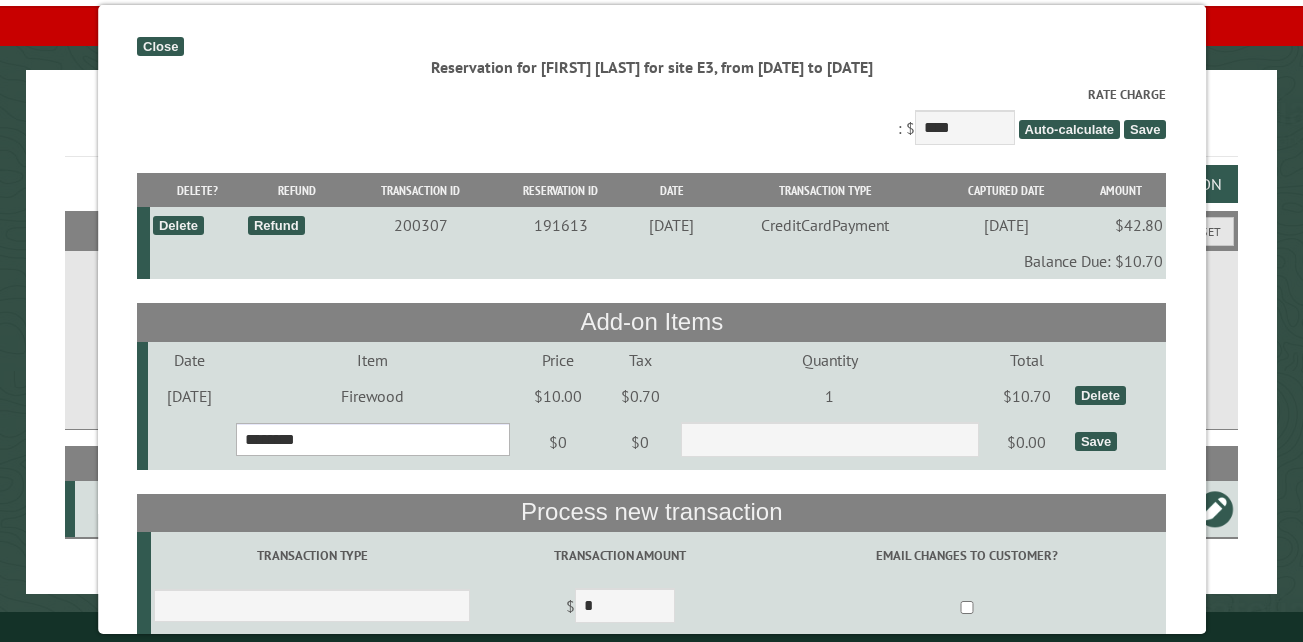 click on "**********" at bounding box center (372, 439) 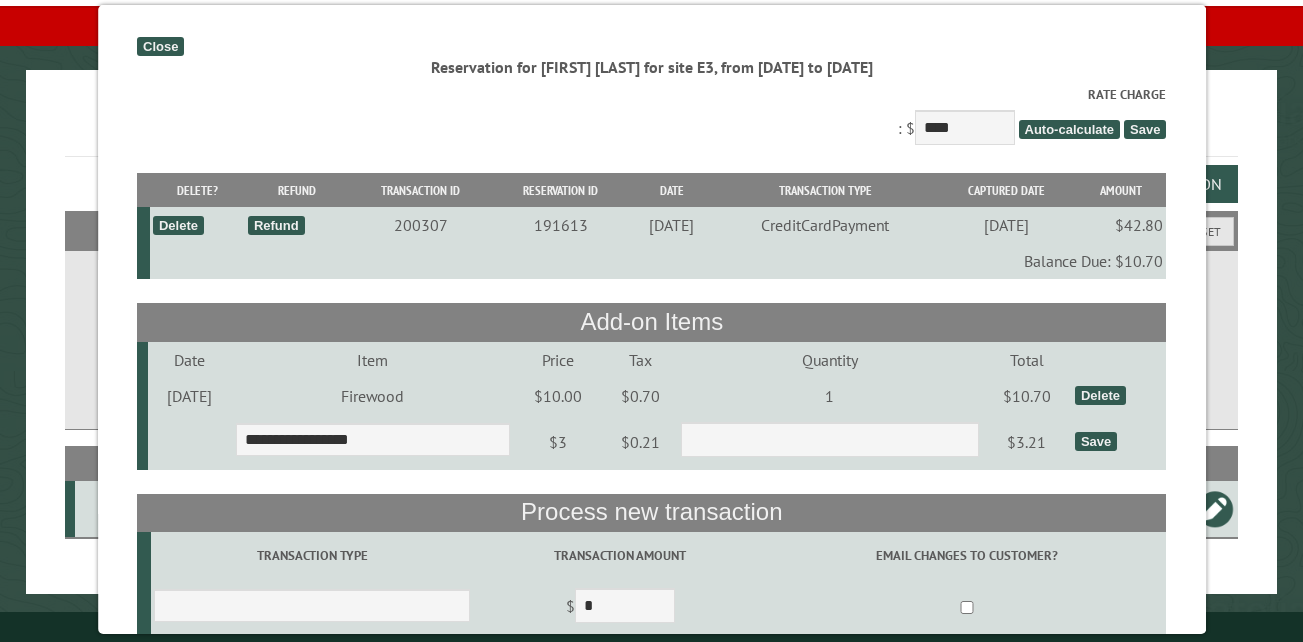 click on "Save" at bounding box center [1096, 441] 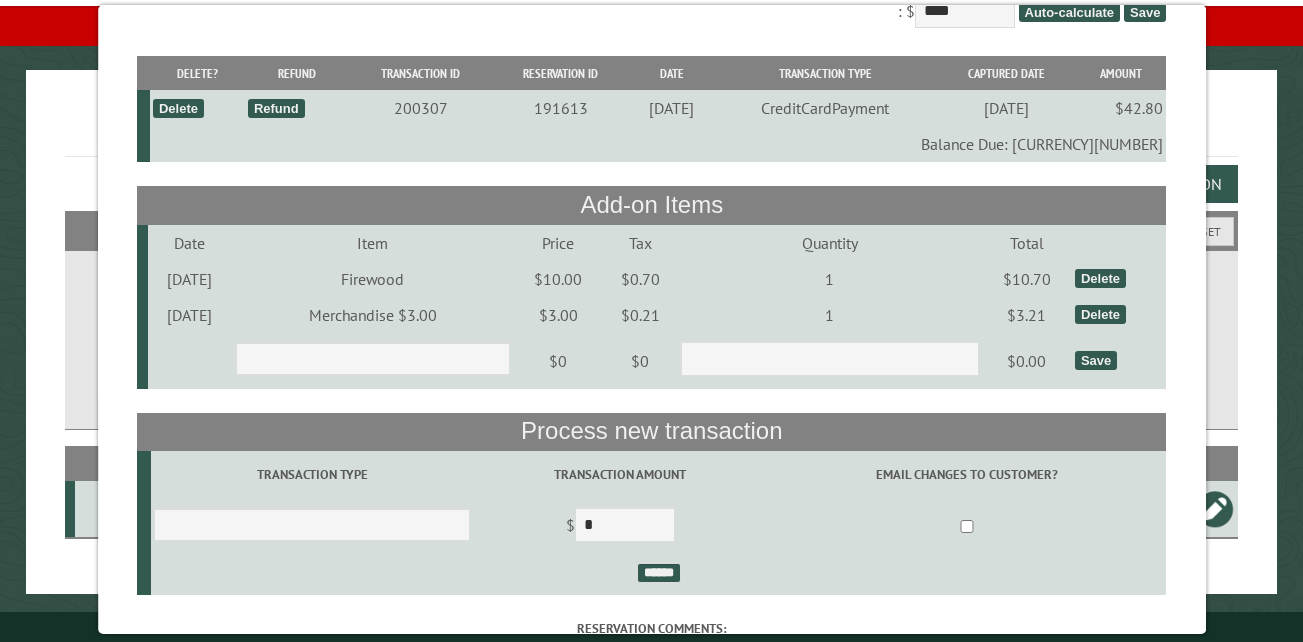 scroll, scrollTop: 200, scrollLeft: 0, axis: vertical 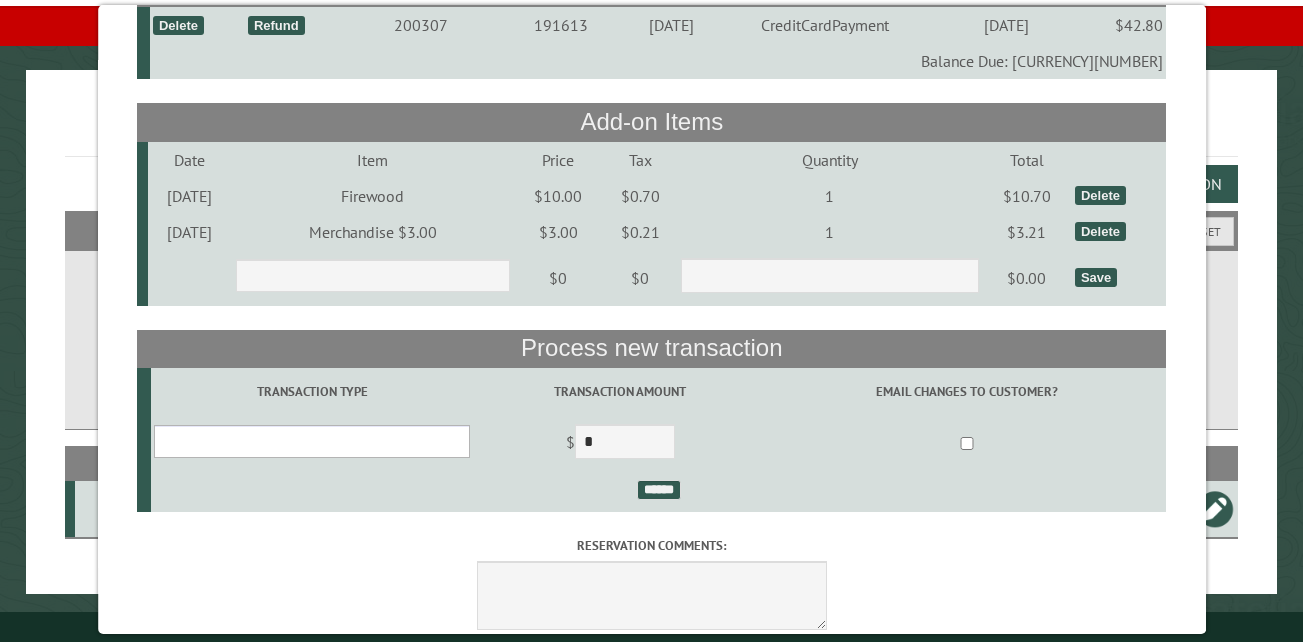 click on "**********" at bounding box center [312, 441] 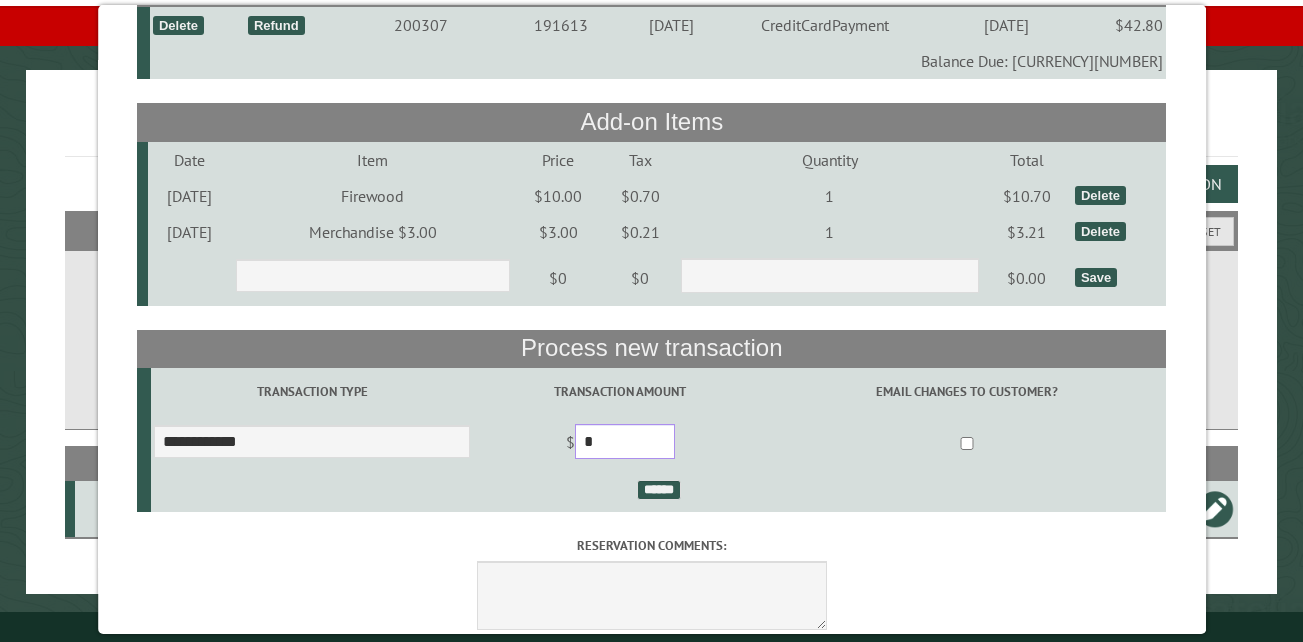 click on "*" at bounding box center (625, 441) 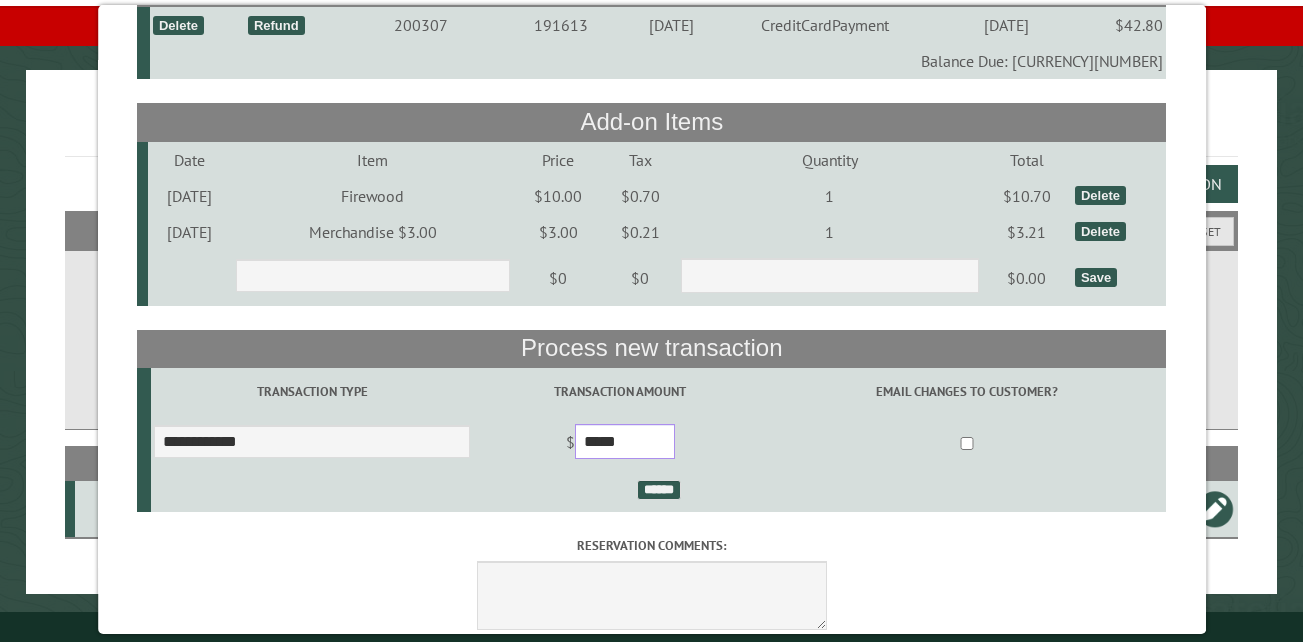 type on "*****" 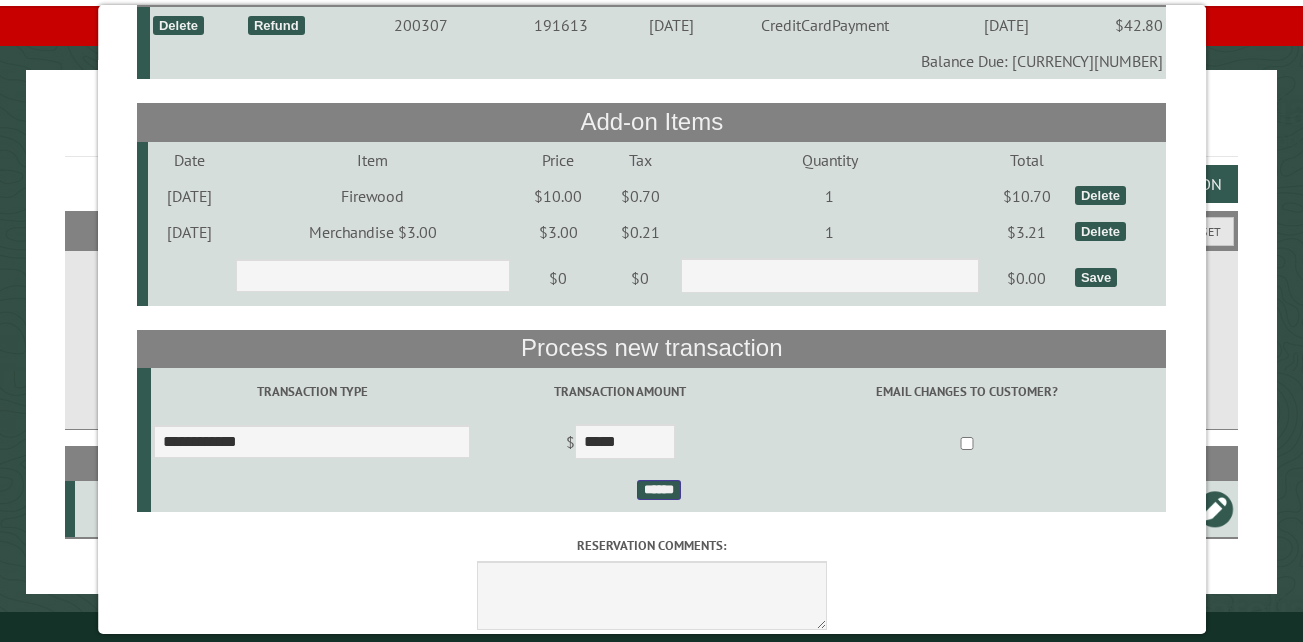 click on "******" at bounding box center [658, 490] 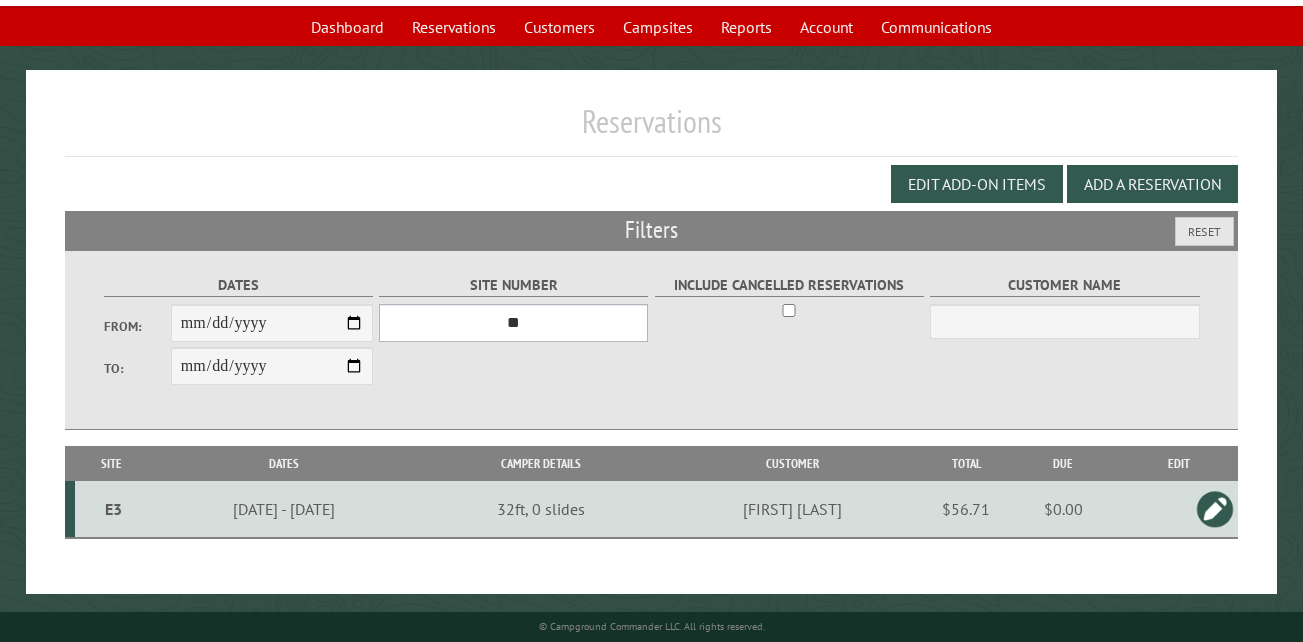 click on "*** ** ** ** ** ** ** ** ** ** *** *** *** *** ** ** ** ** ** ** ** ** ** *** *** ** ** ** ** ** ** ********* ** ** ** ** ** ** ** ** ** *** *** *** *** *** *** ** ** ** ** ** ** ** ** ** *** *** *** *** *** *** ** ** ** ** ** ** ** ** ** ** ** ** ** ** ** ** ** ** ** ** ** ** ** ** *** *** *** *** *** ***" at bounding box center [513, 323] 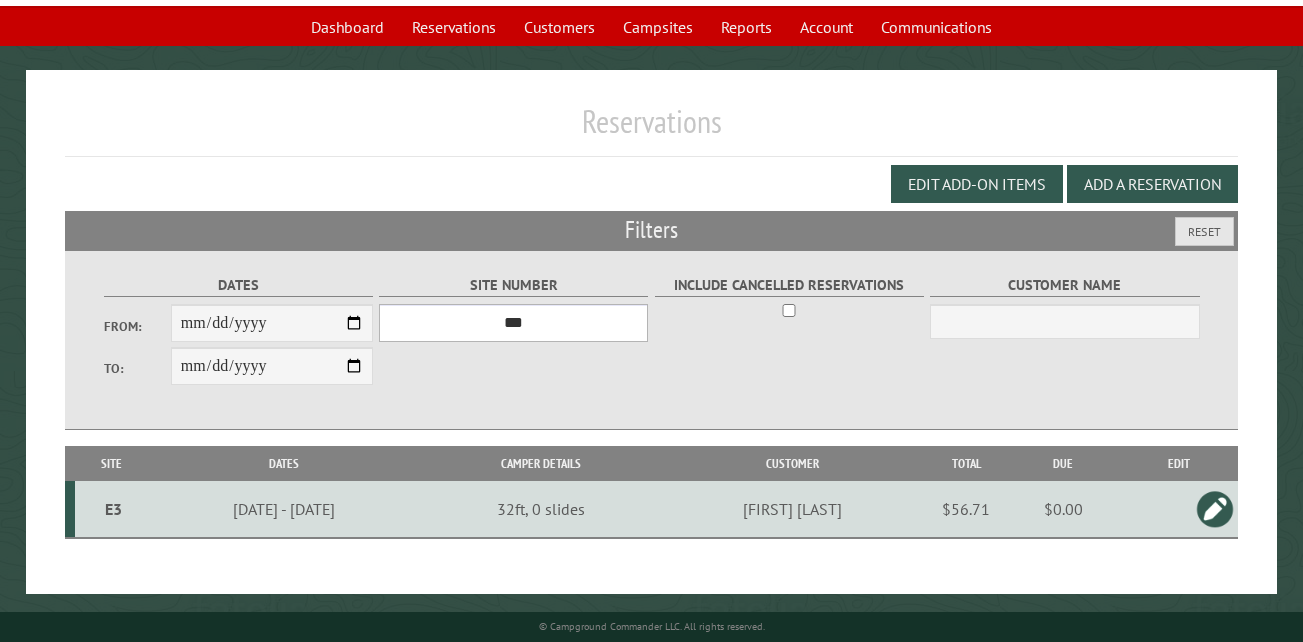 click on "*** ** ** ** ** ** ** ** ** ** *** *** *** *** ** ** ** ** ** ** ** ** ** *** *** ** ** ** ** ** ** ********* ** ** ** ** ** ** ** ** ** *** *** *** *** *** *** ** ** ** ** ** ** ** ** ** *** *** *** *** *** *** ** ** ** ** ** ** ** ** ** ** ** ** ** ** ** ** ** ** ** ** ** ** ** ** *** *** *** *** *** ***" at bounding box center (513, 323) 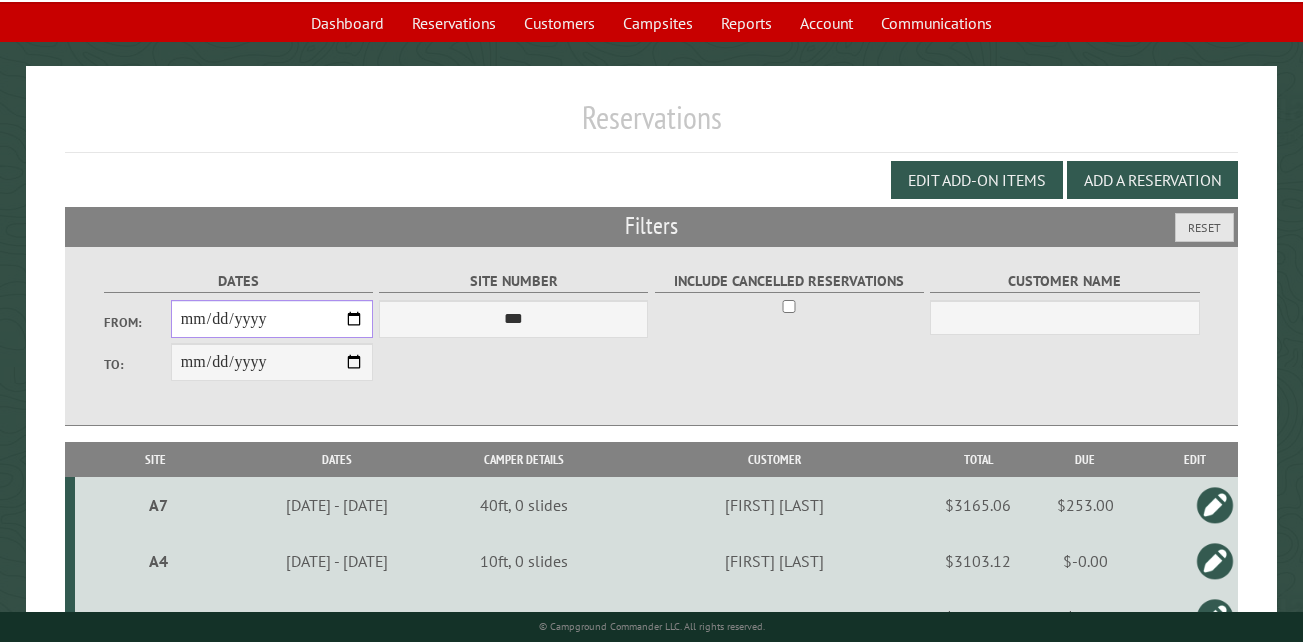 click on "**********" at bounding box center [272, 319] 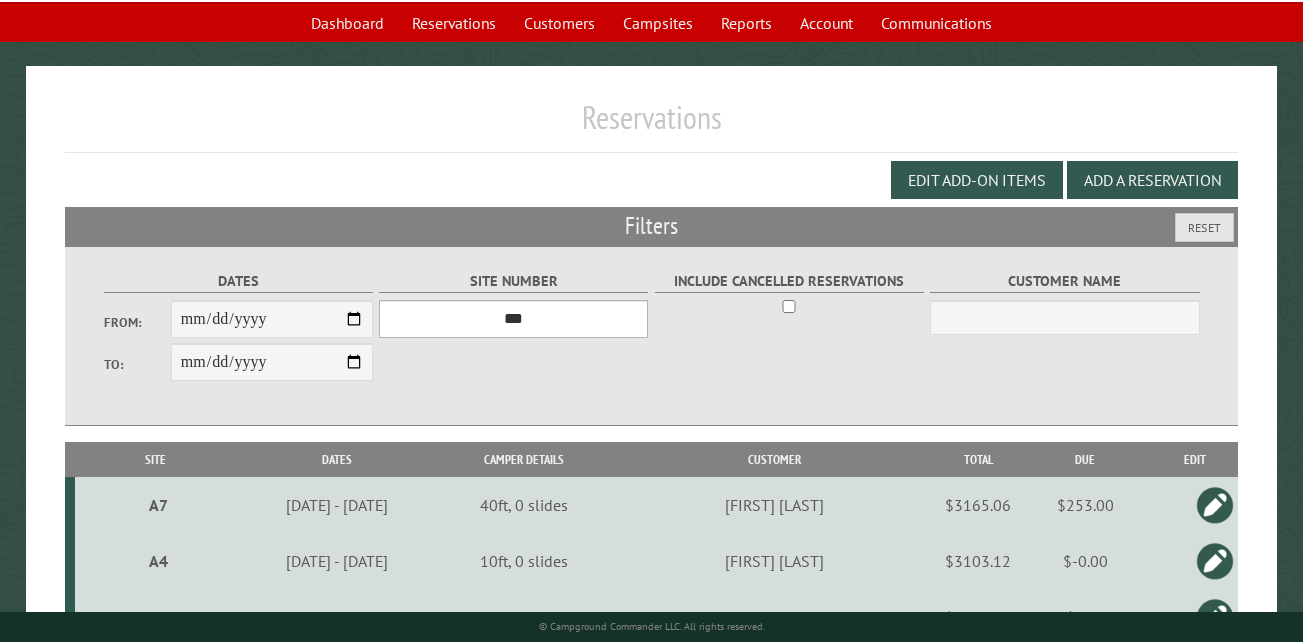 click on "*** ** ** ** ** ** ** ** ** ** *** *** *** *** ** ** ** ** ** ** ** ** ** *** *** ** ** ** ** ** ** ********* ** ** ** ** ** ** ** ** ** *** *** *** *** *** *** ** ** ** ** ** ** ** ** ** *** *** *** *** *** *** ** ** ** ** ** ** ** ** ** ** ** ** ** ** ** ** ** ** ** ** ** ** ** ** *** *** *** *** *** ***" at bounding box center (513, 319) 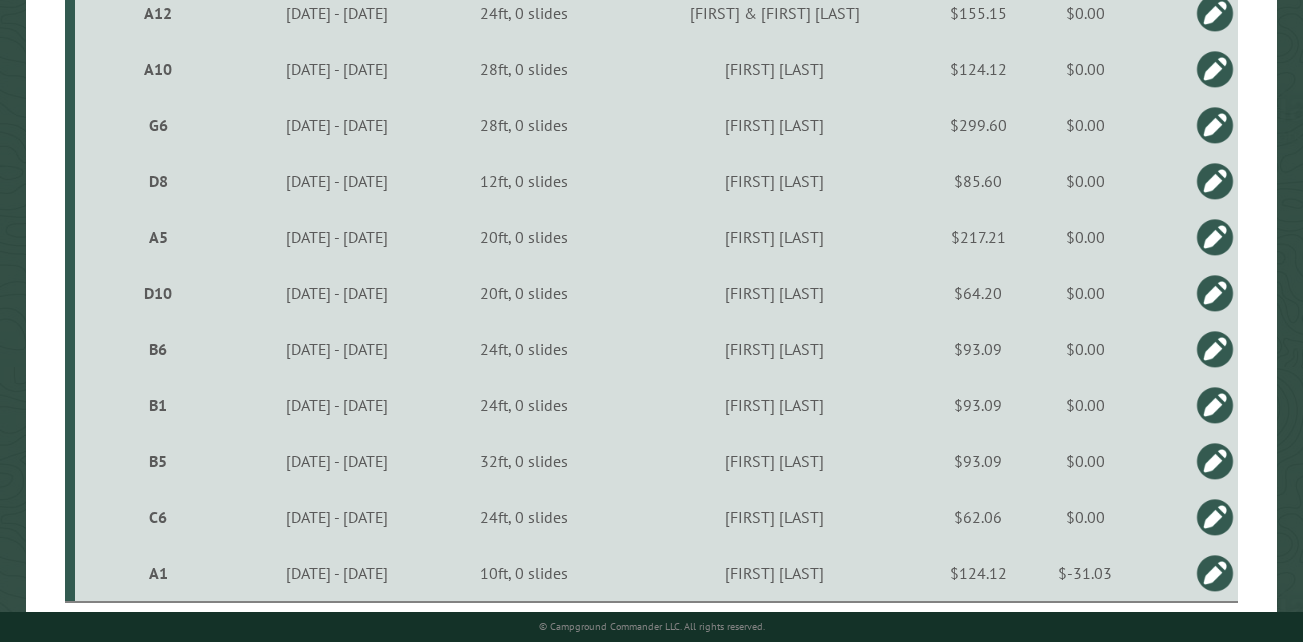 scroll, scrollTop: 1701, scrollLeft: 0, axis: vertical 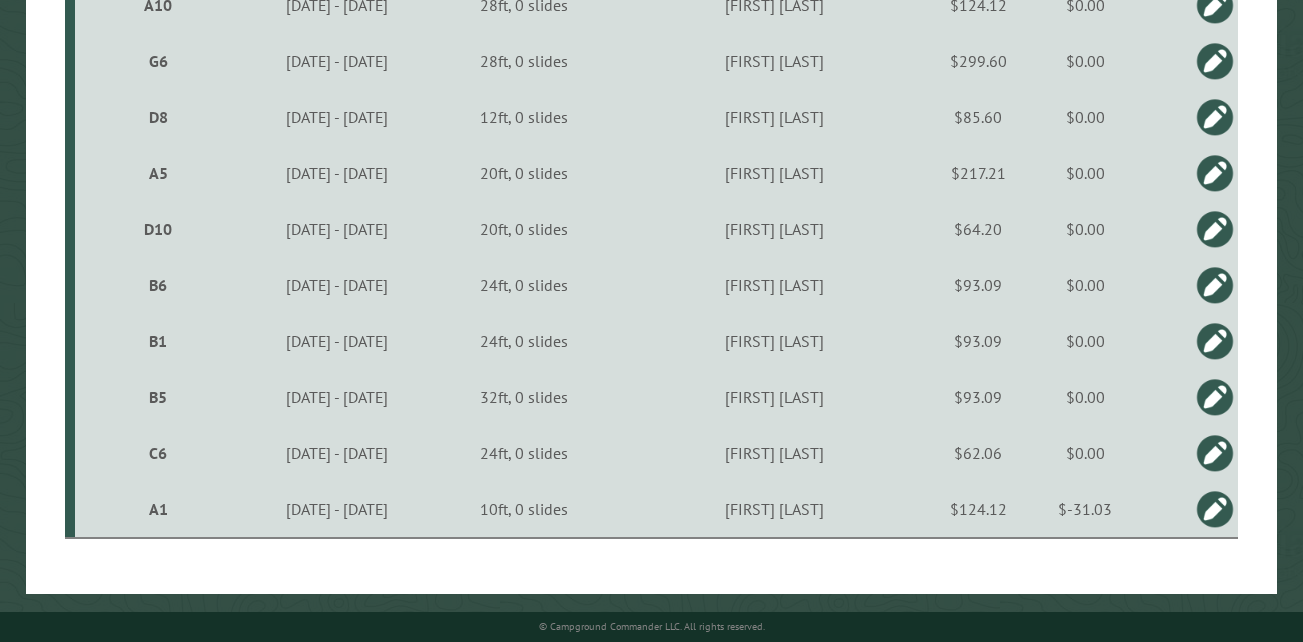 click at bounding box center [1215, 453] 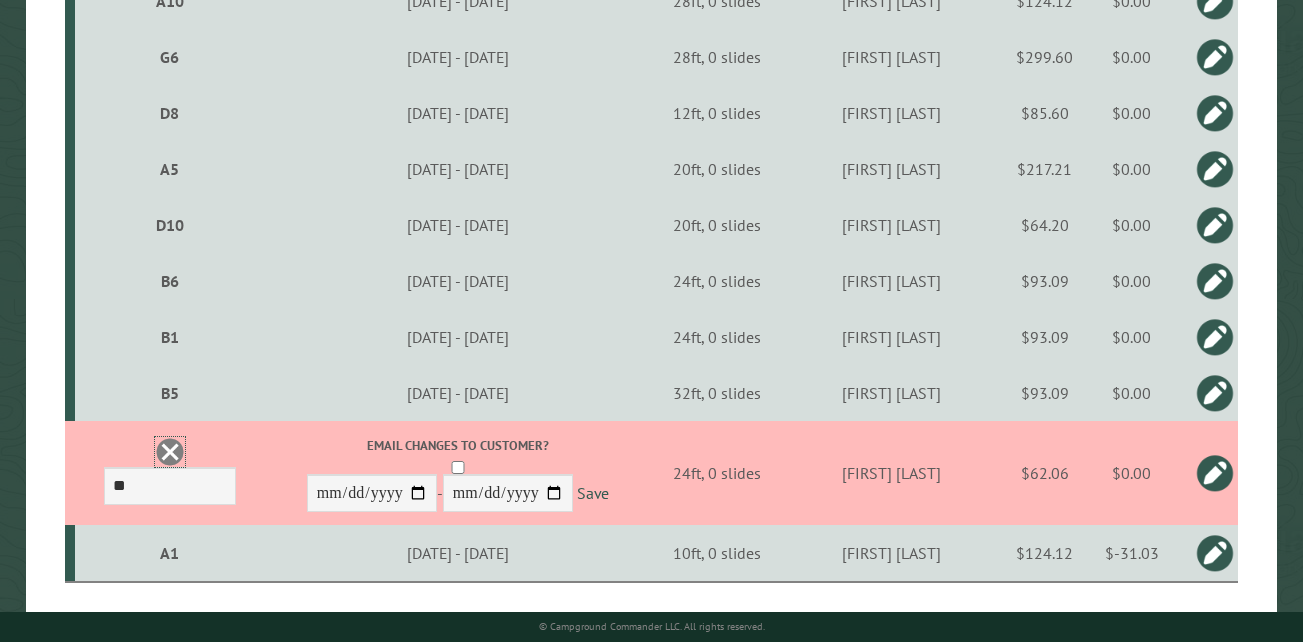 drag, startPoint x: 145, startPoint y: 452, endPoint x: 745, endPoint y: 93, distance: 699.20026 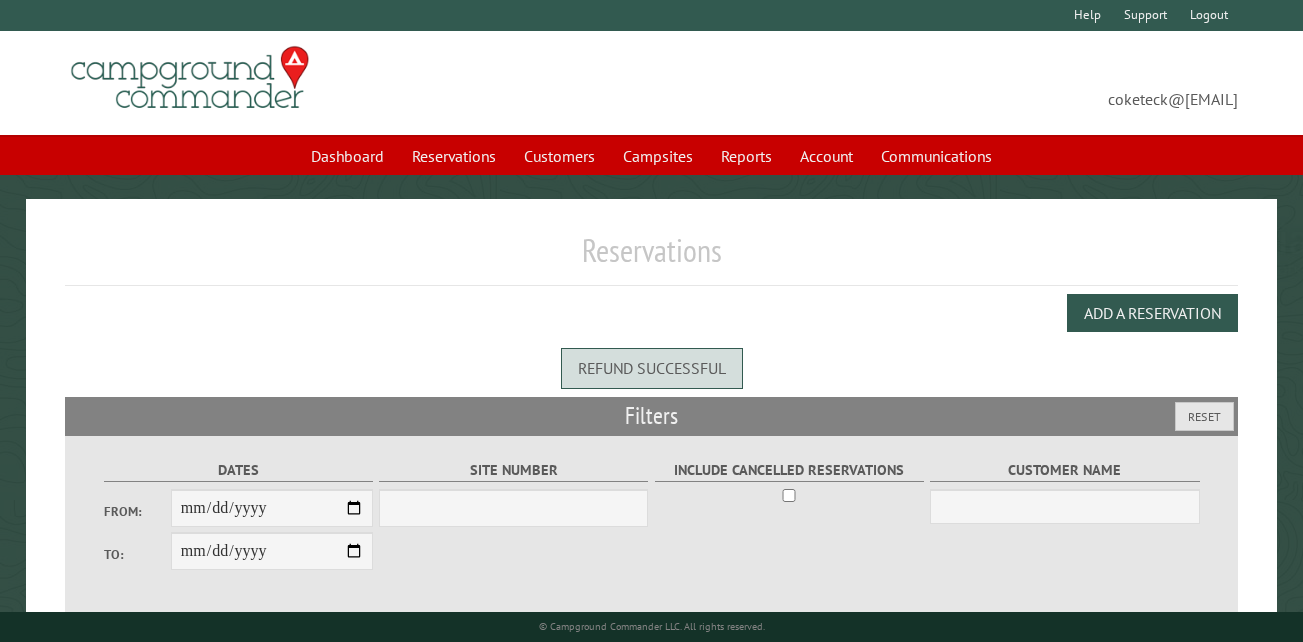 scroll, scrollTop: 0, scrollLeft: 0, axis: both 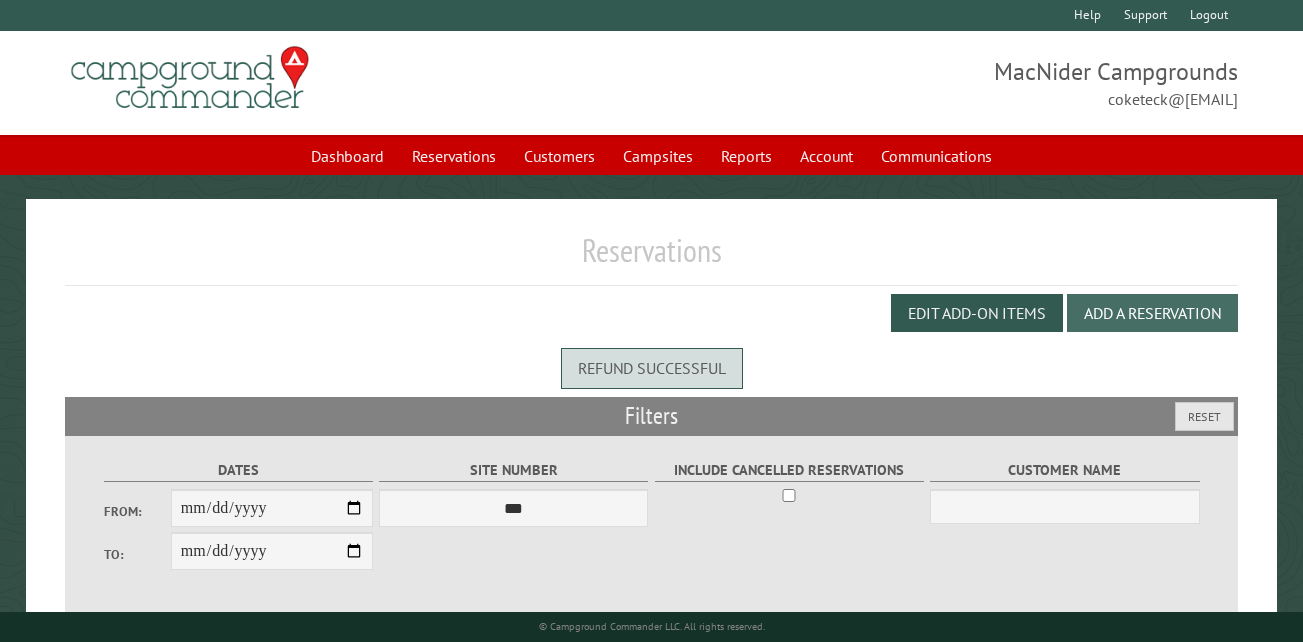click on "Add a Reservation" at bounding box center [1152, 313] 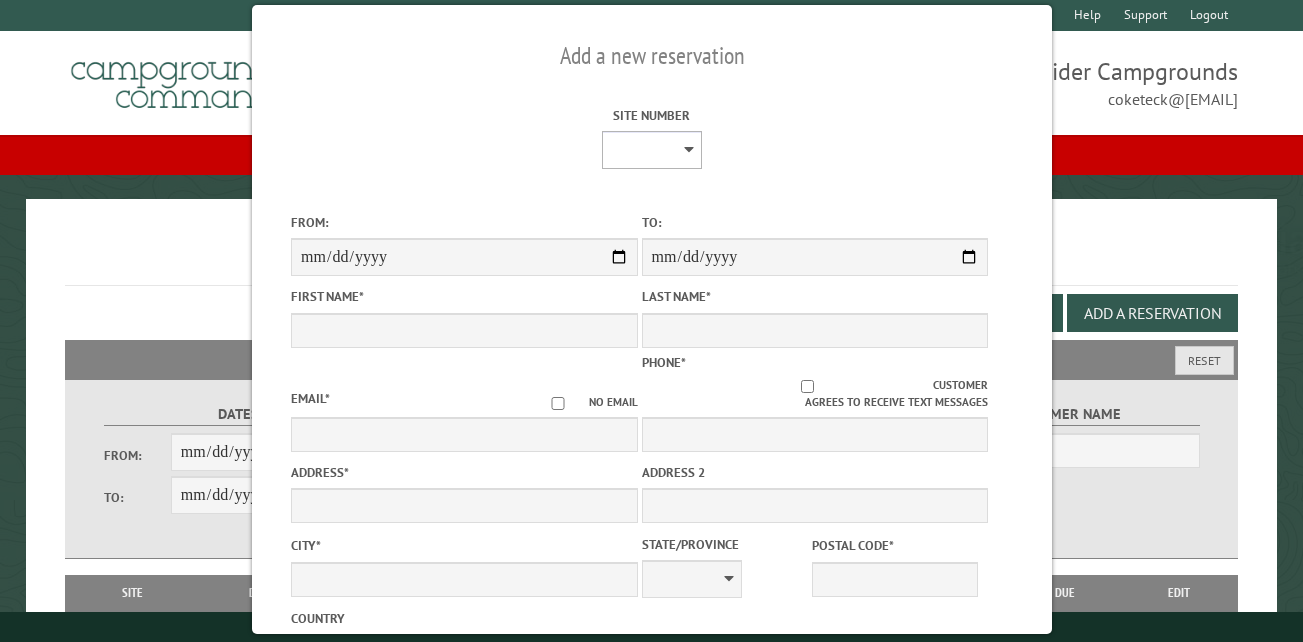 click on "** ** ** ** ** ** ** ** ** *** *** *** *** ** ** ** ** ** ** ** ** ** *** *** ** ** ** ** ** ** ********* ** ** ** ** ** ** ** ** ** *** *** *** *** *** *** ** ** ** ** ** ** ** ** ** *** *** *** *** *** *** ** ** ** ** ** ** ** ** ** ** ** ** ** ** ** ** ** ** ** ** ** ** ** ** *** *** *** *** *** ***" at bounding box center [651, 150] 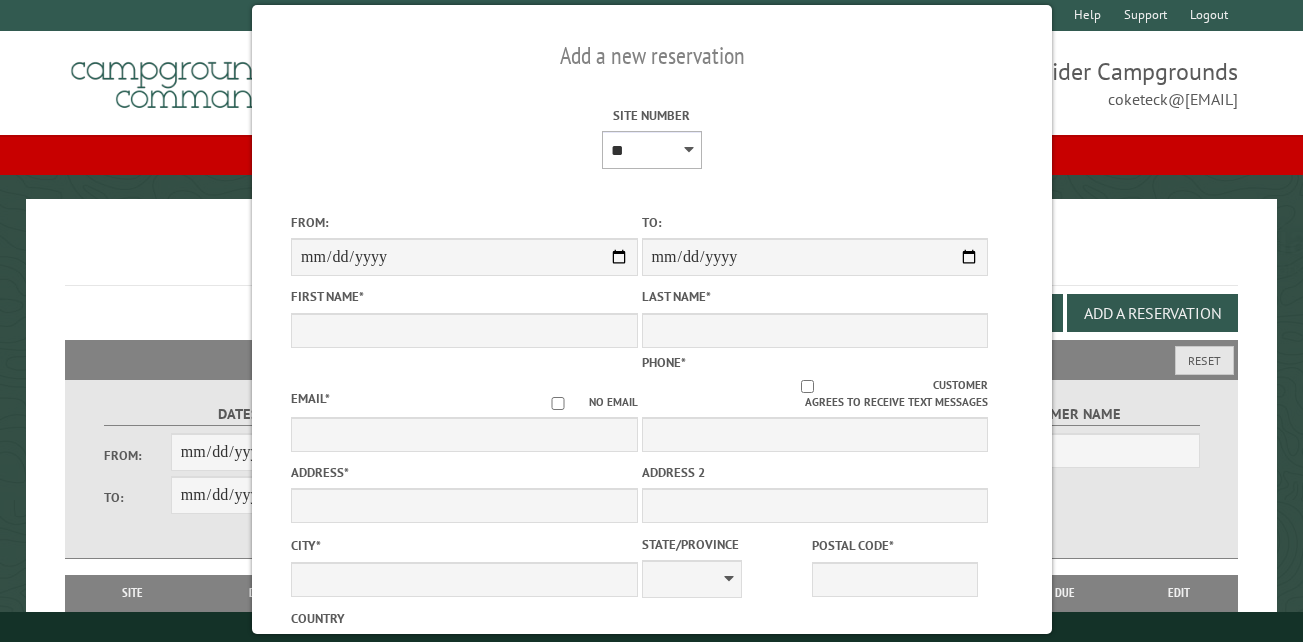 click on "** ** ** ** ** ** ** ** ** *** *** *** *** ** ** ** ** ** ** ** ** ** *** *** ** ** ** ** ** ** ********* ** ** ** ** ** ** ** ** ** *** *** *** *** *** *** ** ** ** ** ** ** ** ** ** *** *** *** *** *** *** ** ** ** ** ** ** ** ** ** ** ** ** ** ** ** ** ** ** ** ** ** ** ** ** *** *** *** *** *** ***" at bounding box center [651, 150] 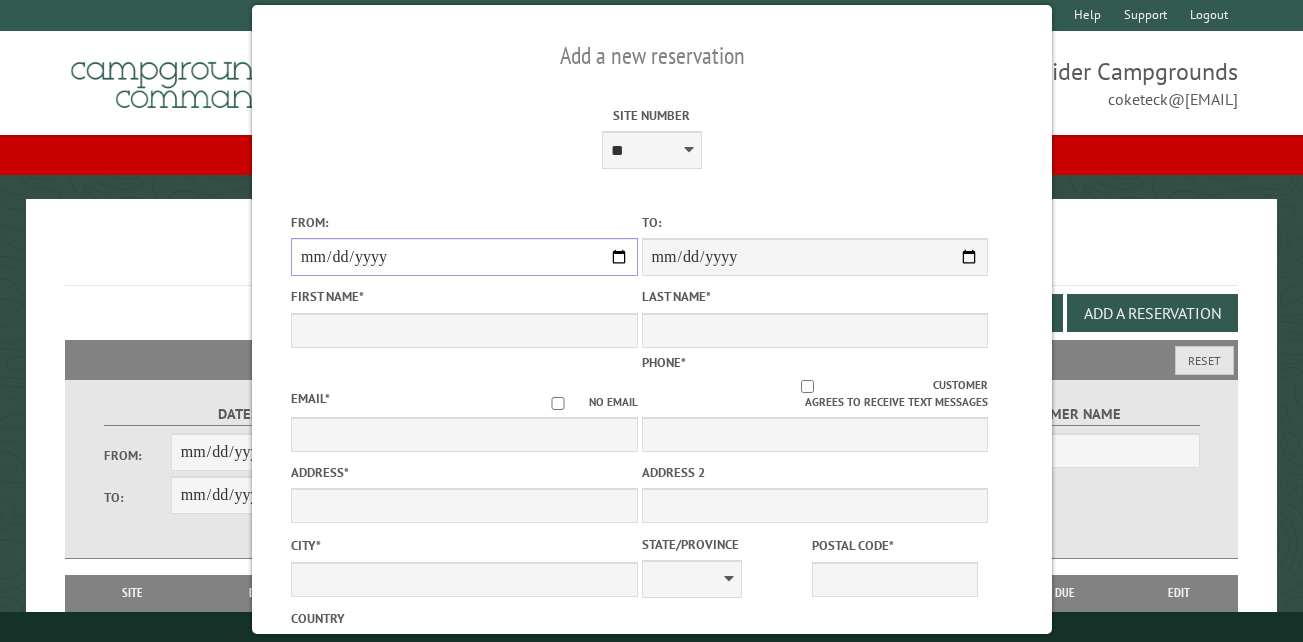 click on "From:" at bounding box center (464, 257) 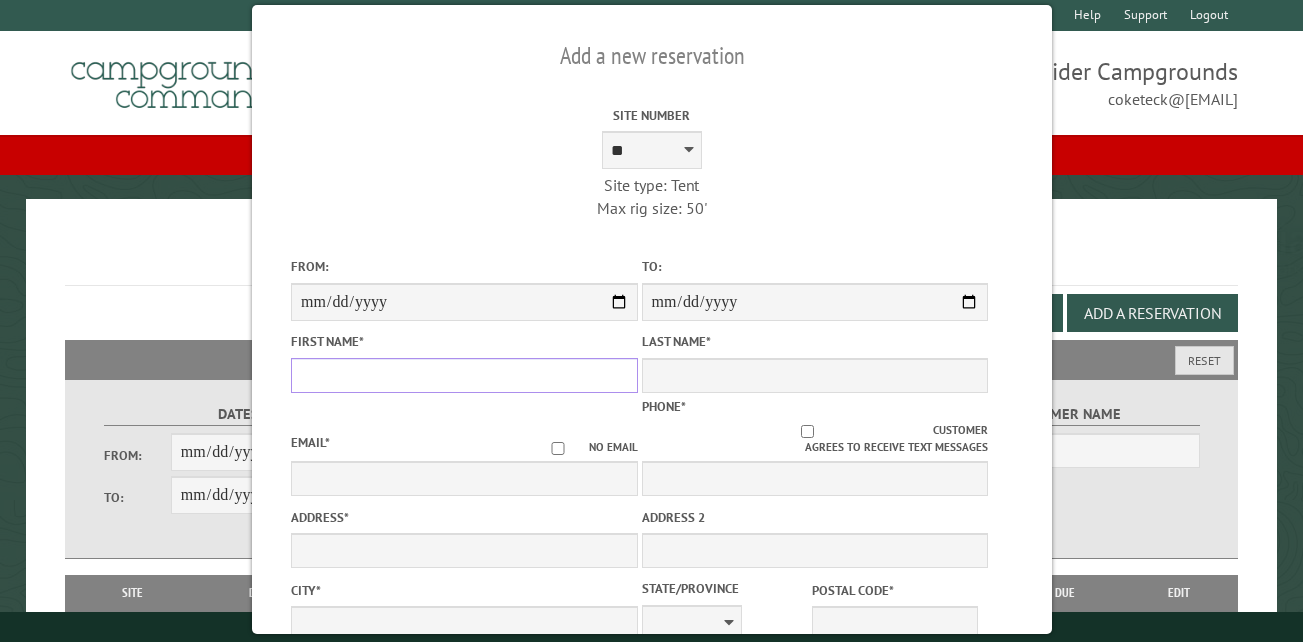 click on "First Name *" at bounding box center [464, 375] 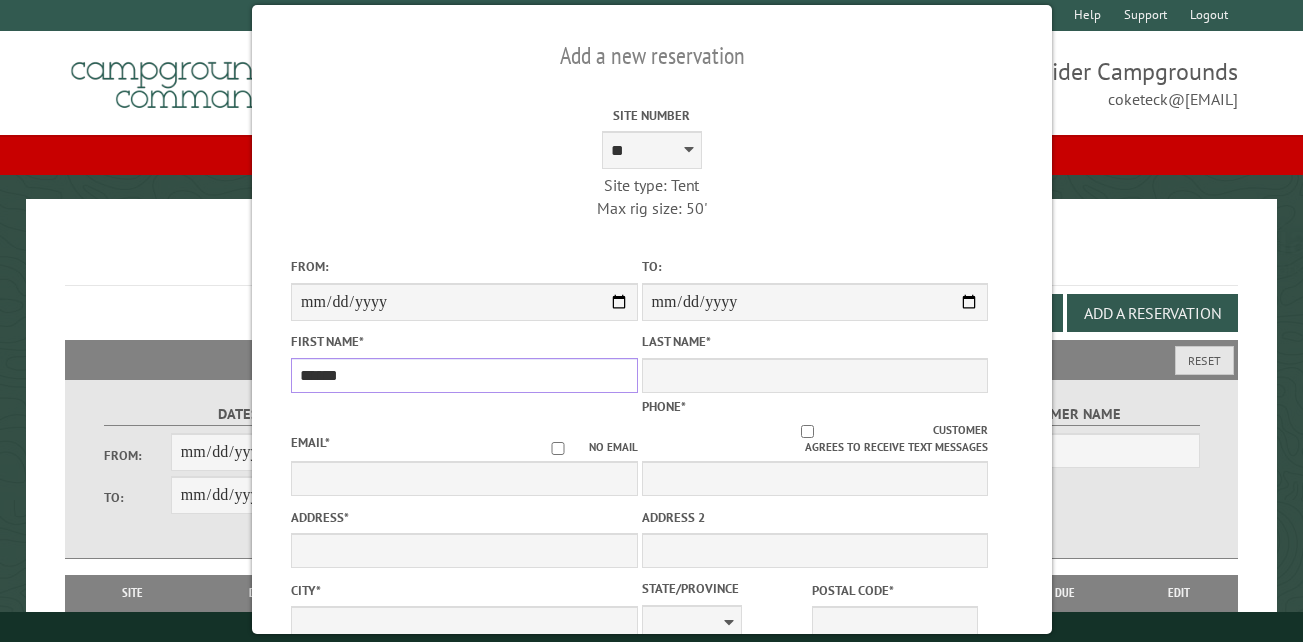 type on "******" 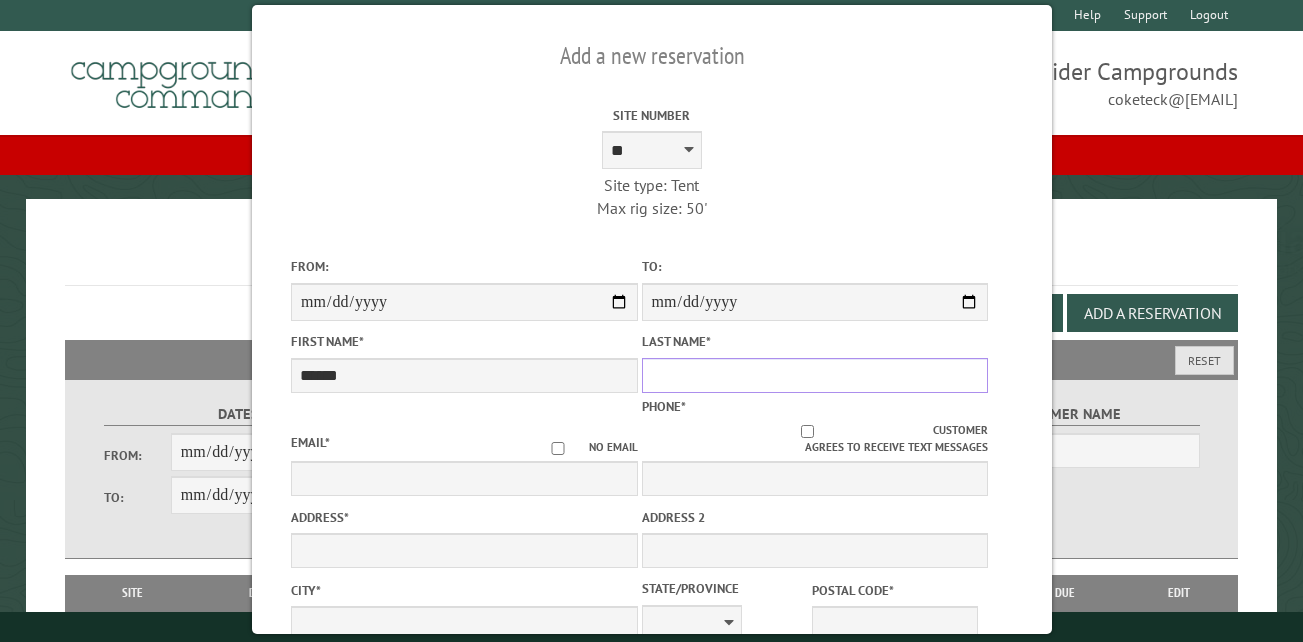 click on "Last Name *" at bounding box center [814, 375] 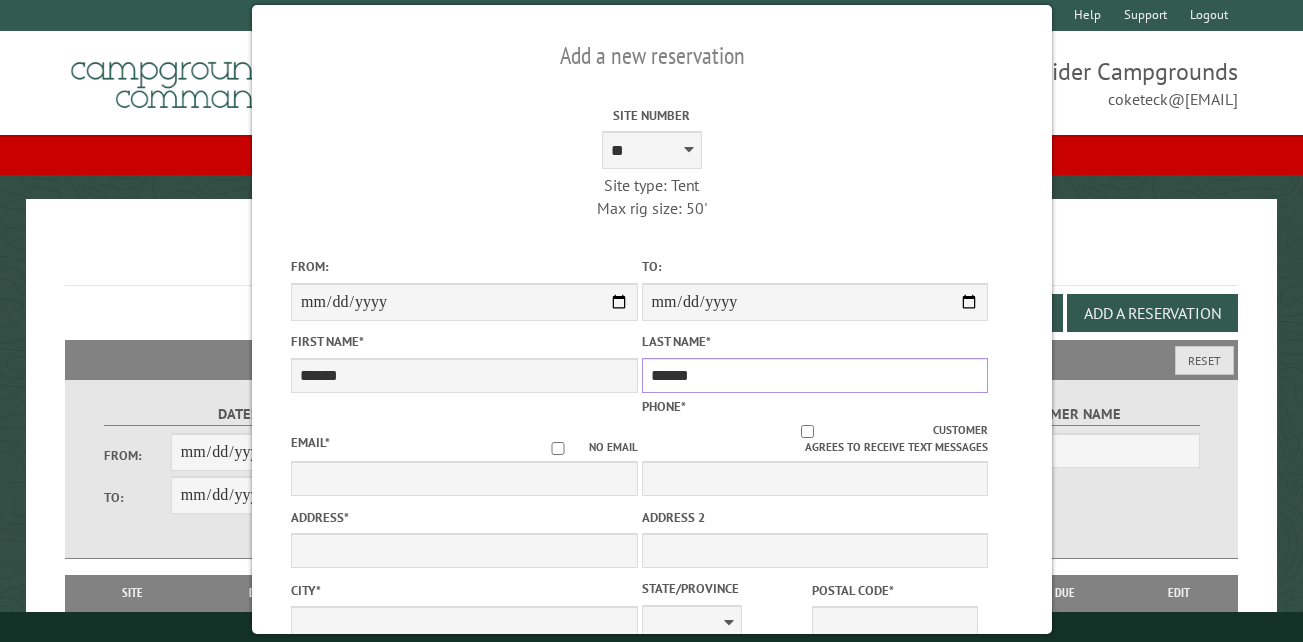 type on "******" 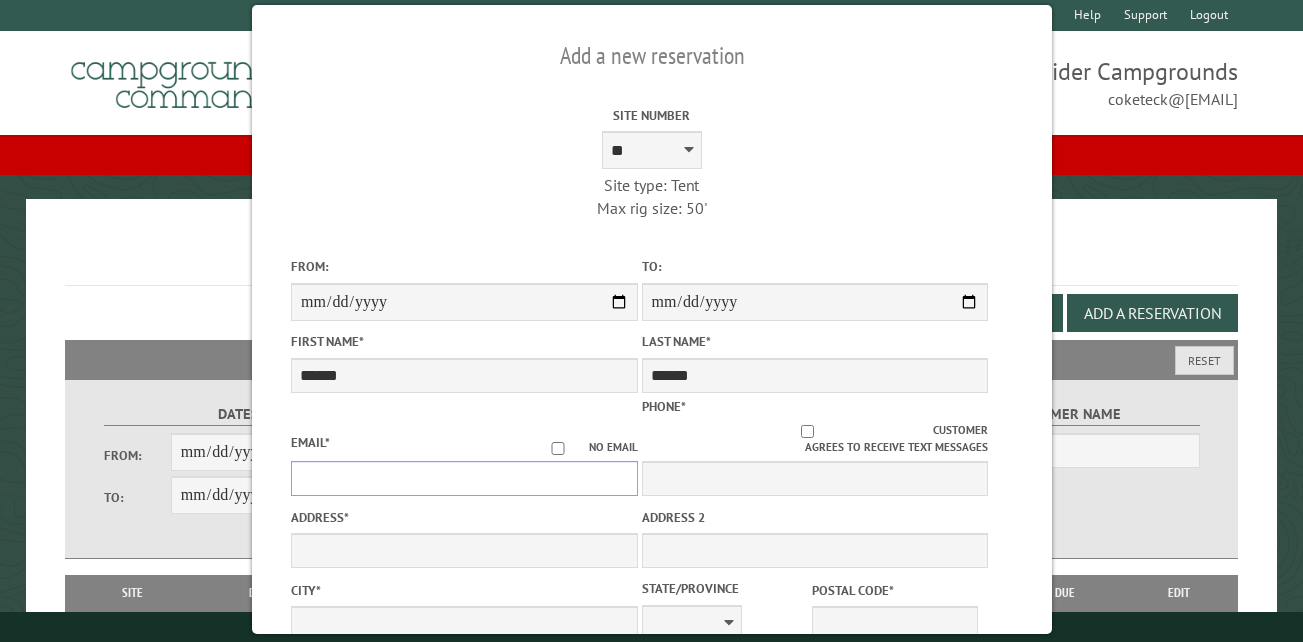 click on "Email *" at bounding box center [464, 478] 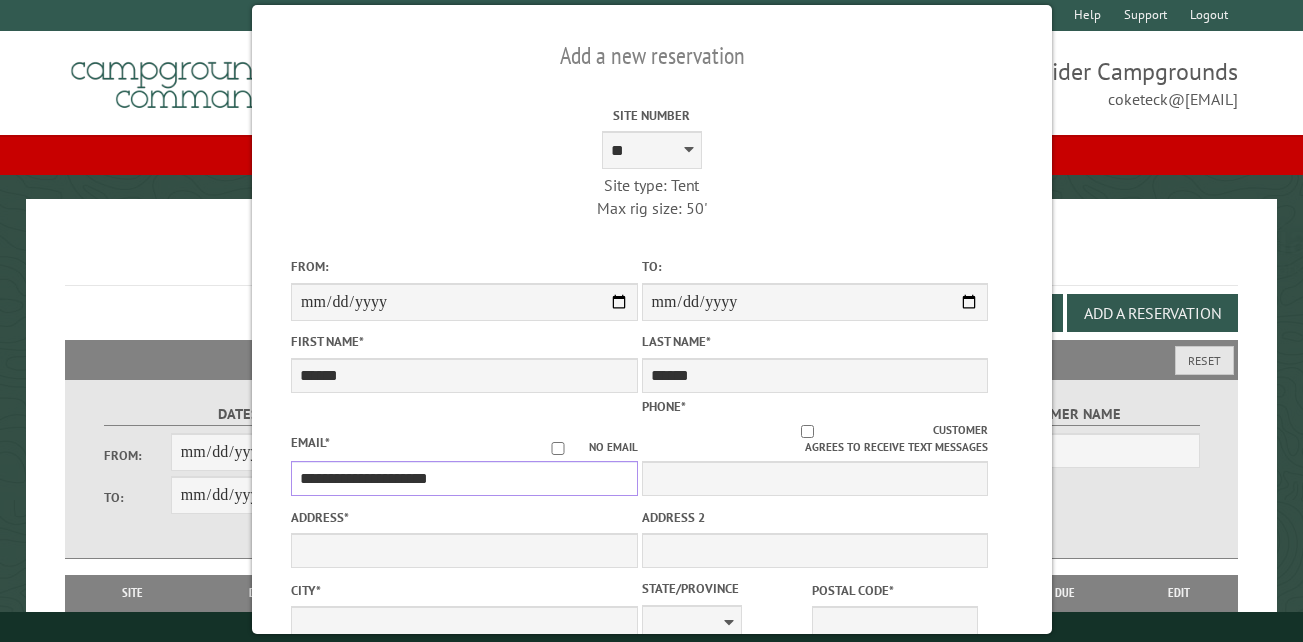 click on "**********" at bounding box center [464, 478] 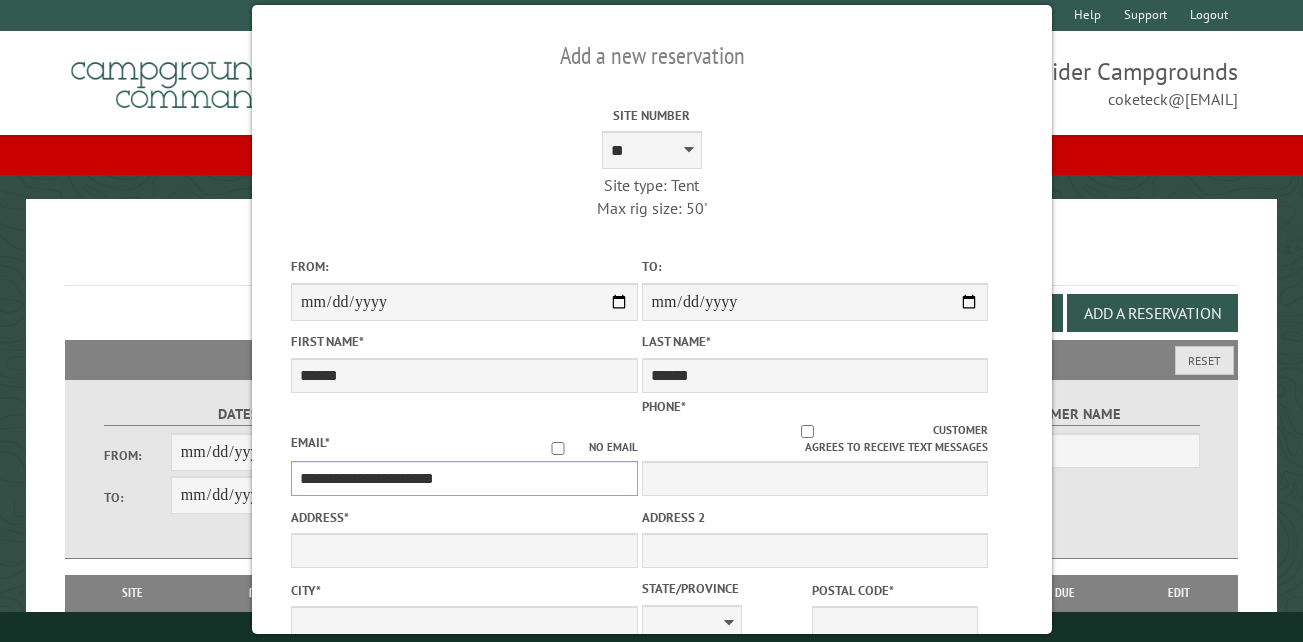 type on "**********" 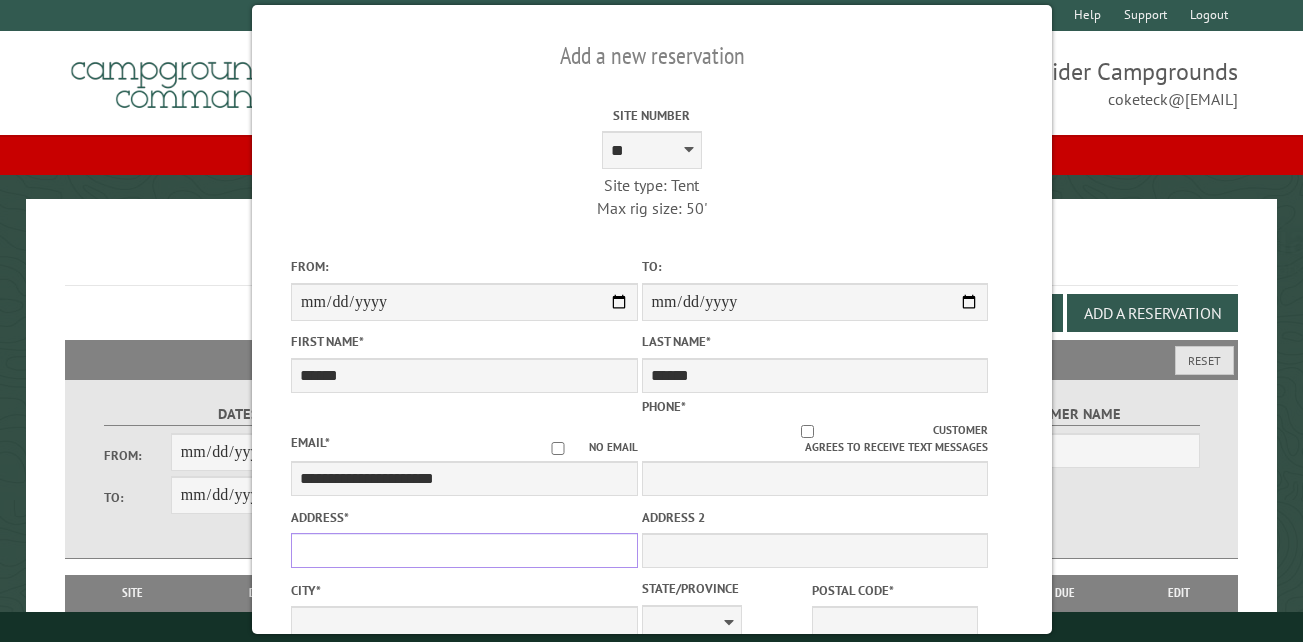 click on "Address *" at bounding box center (464, 550) 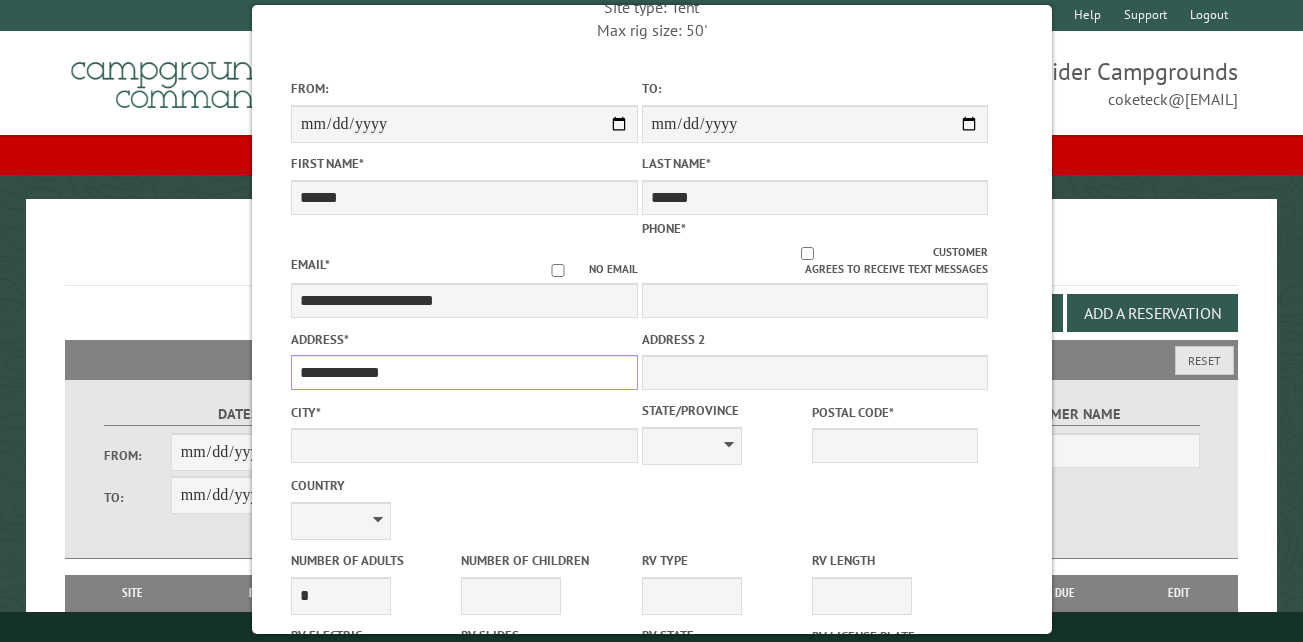scroll, scrollTop: 200, scrollLeft: 0, axis: vertical 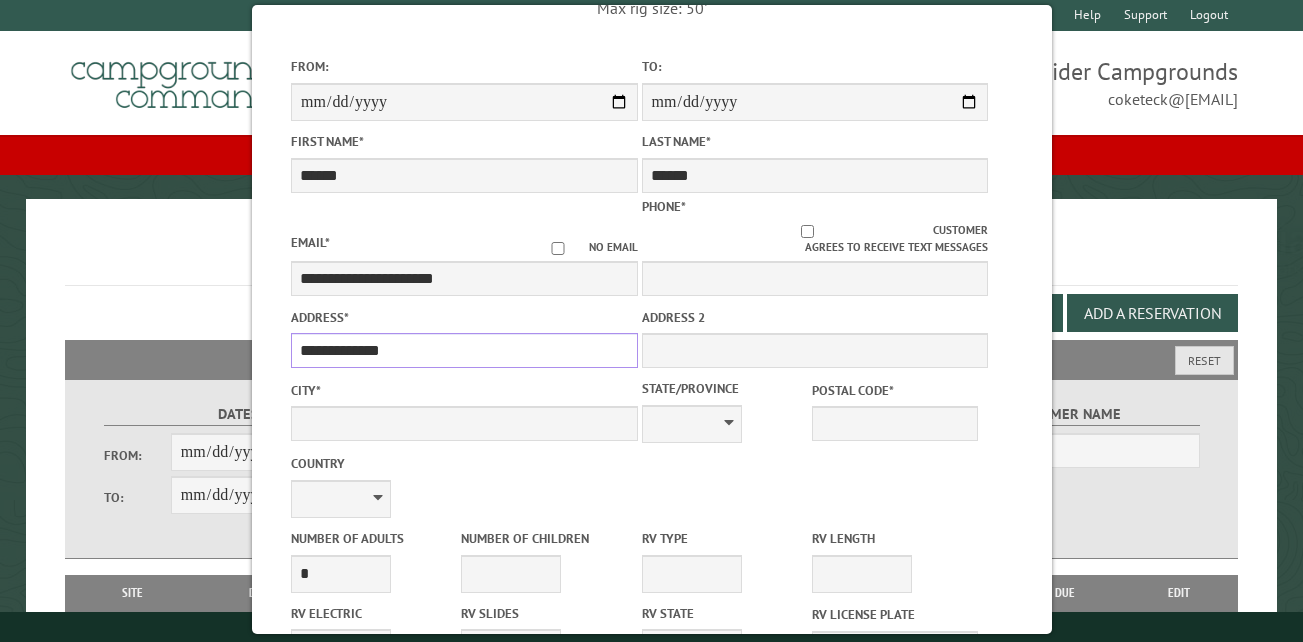type on "**********" 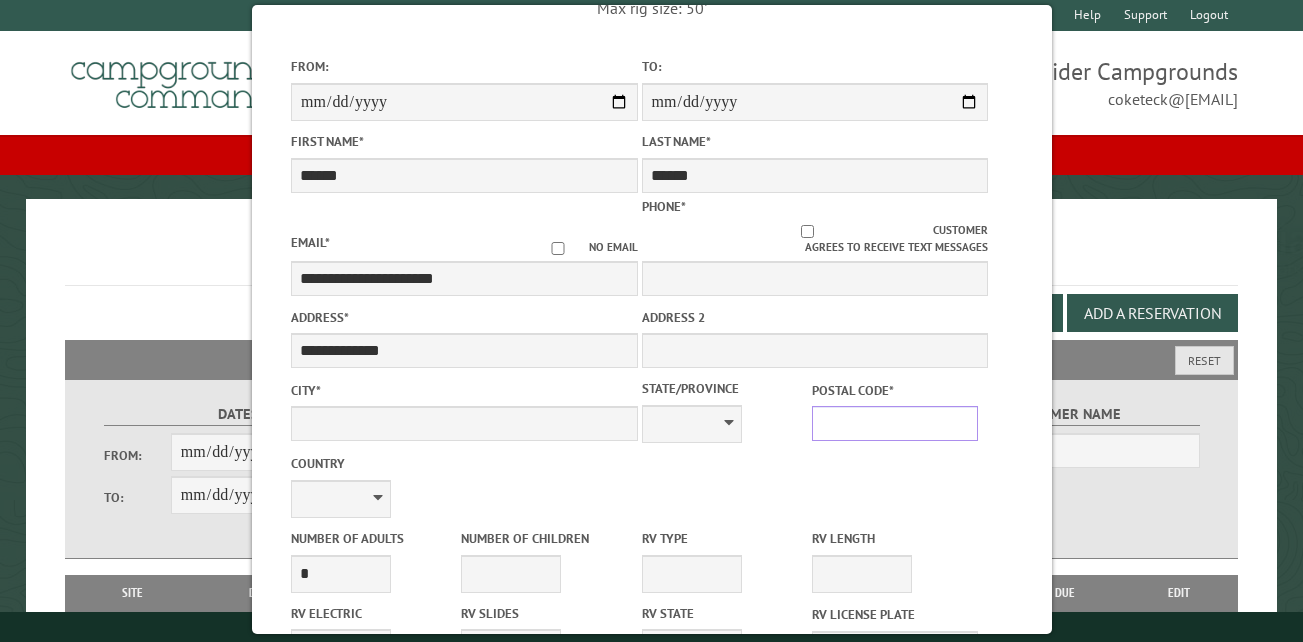 click on "Postal Code *" at bounding box center [894, 423] 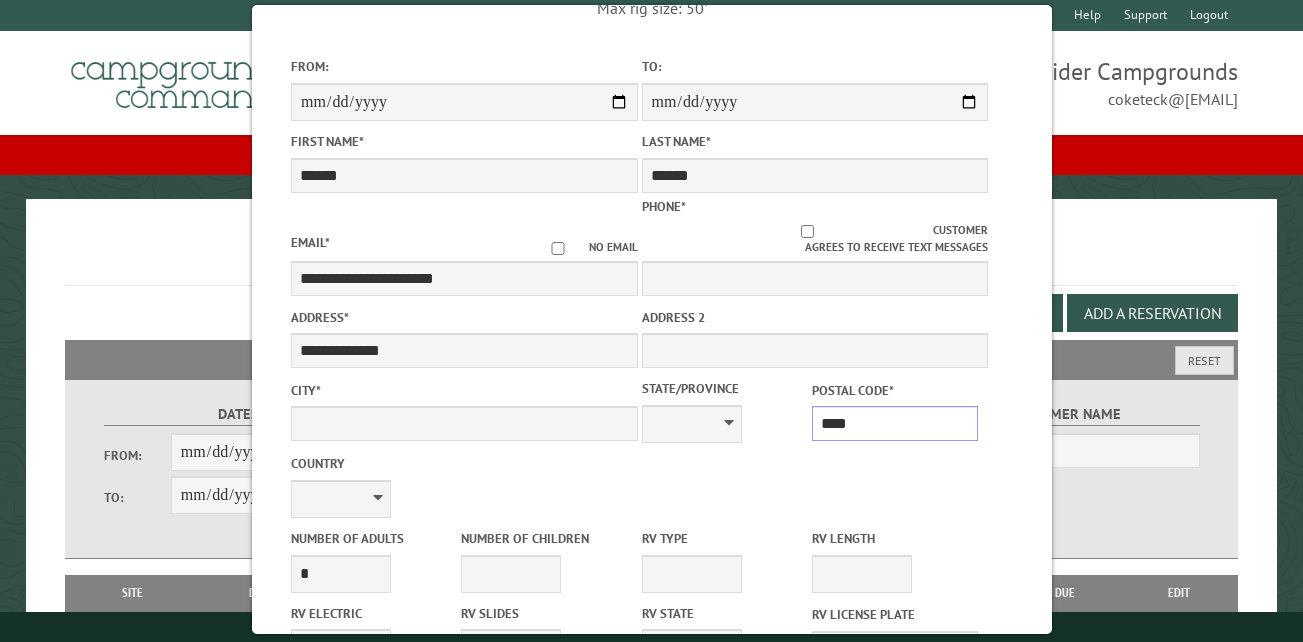 type on "*****" 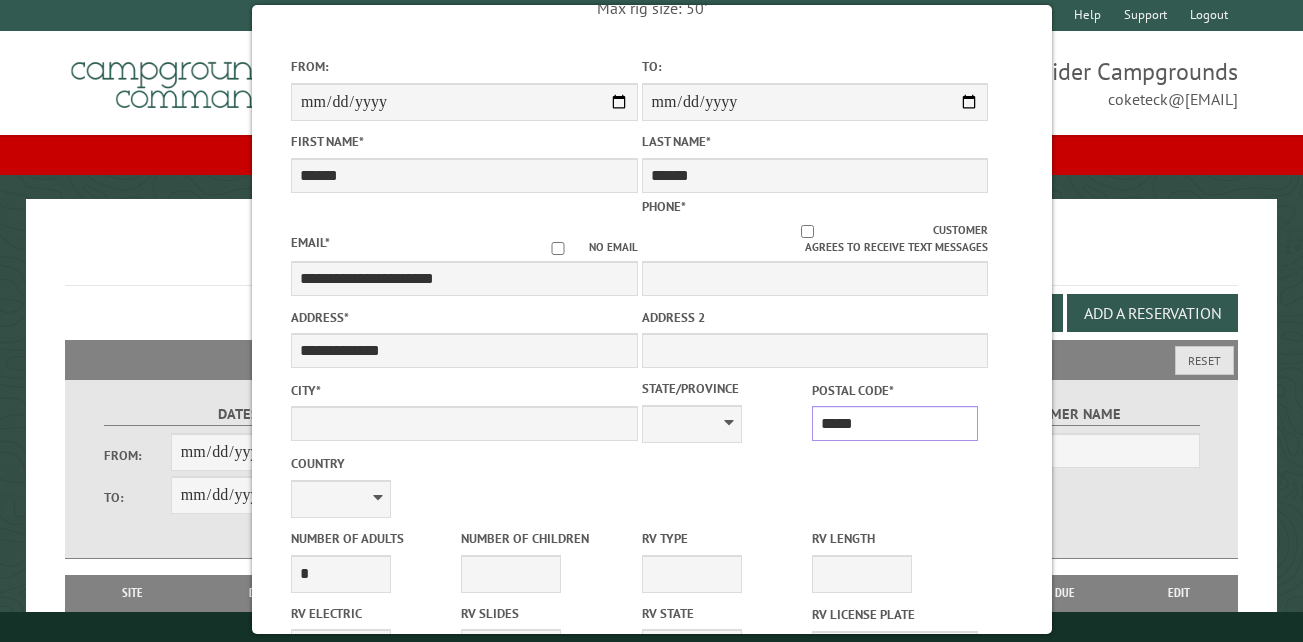 type on "*********" 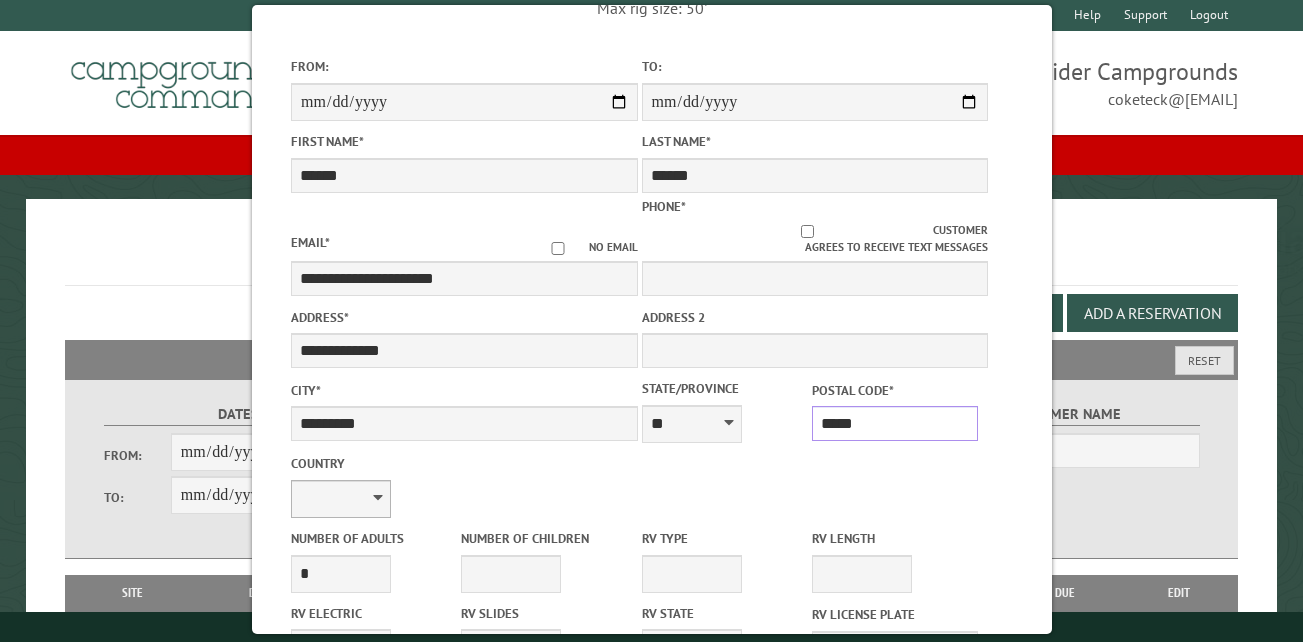 type on "*****" 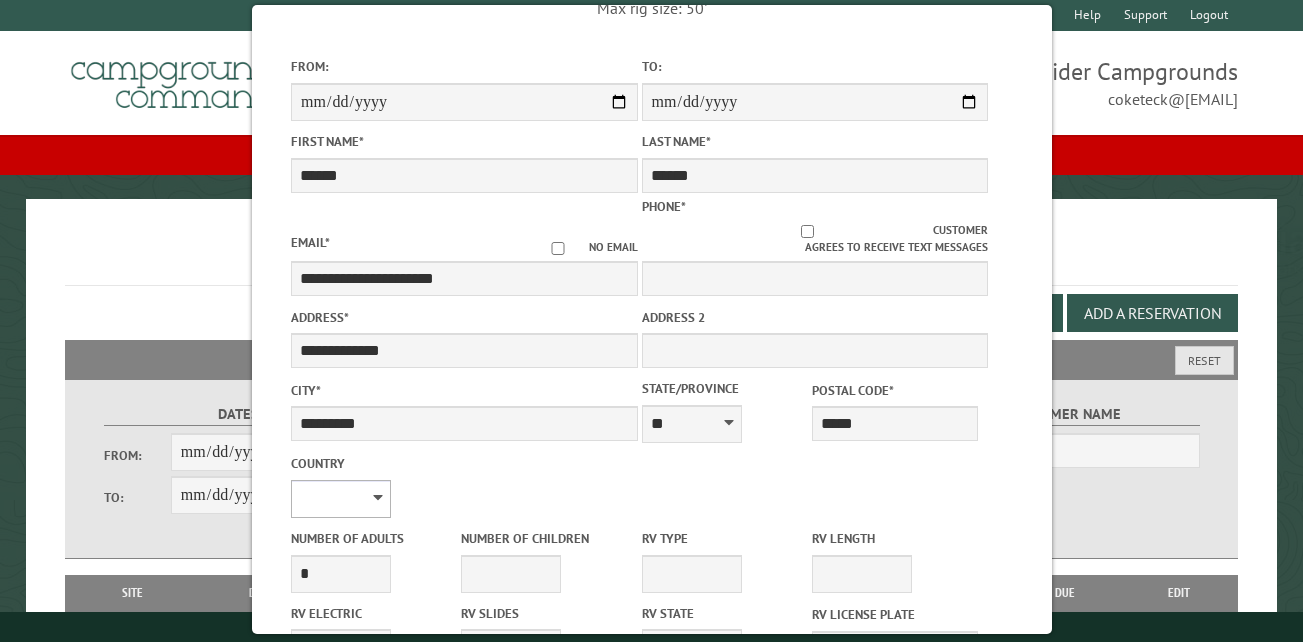 click on "**********" at bounding box center [341, 499] 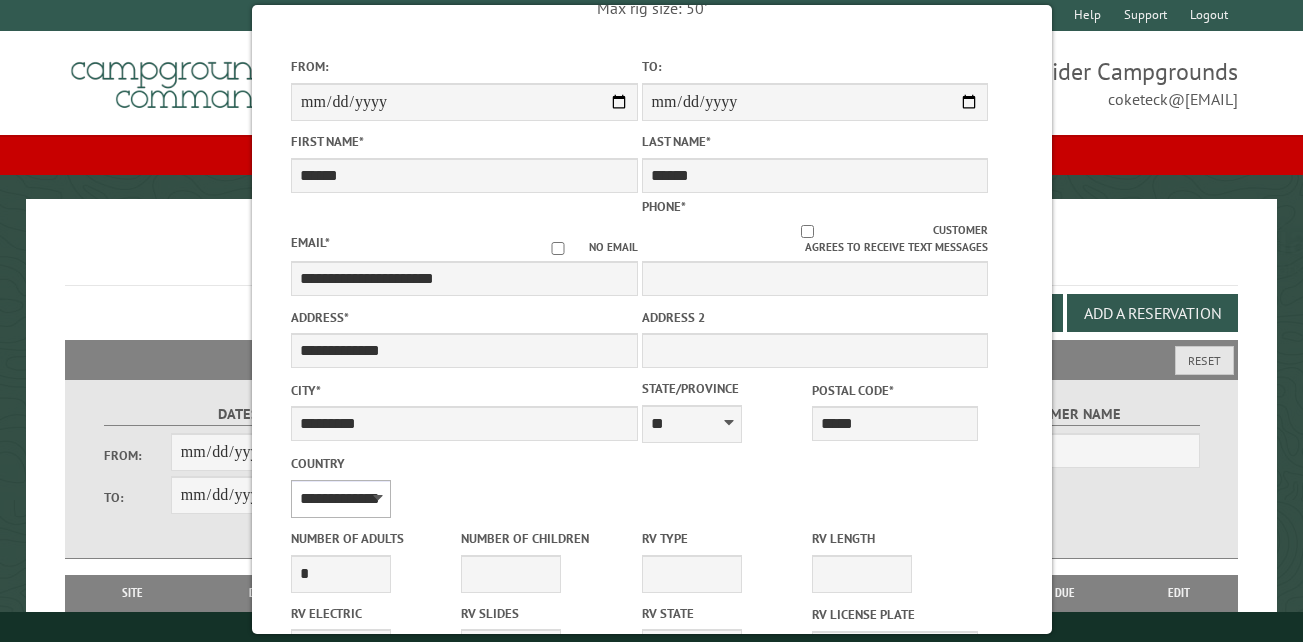 click on "**********" at bounding box center [341, 499] 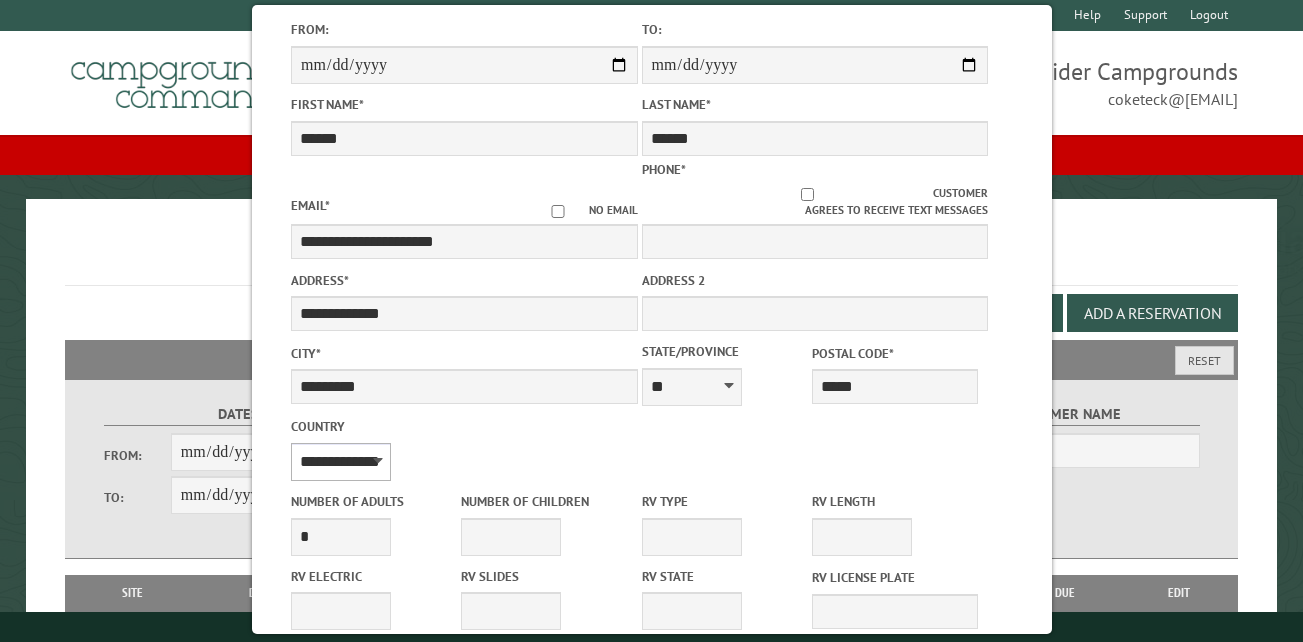 scroll, scrollTop: 186, scrollLeft: 0, axis: vertical 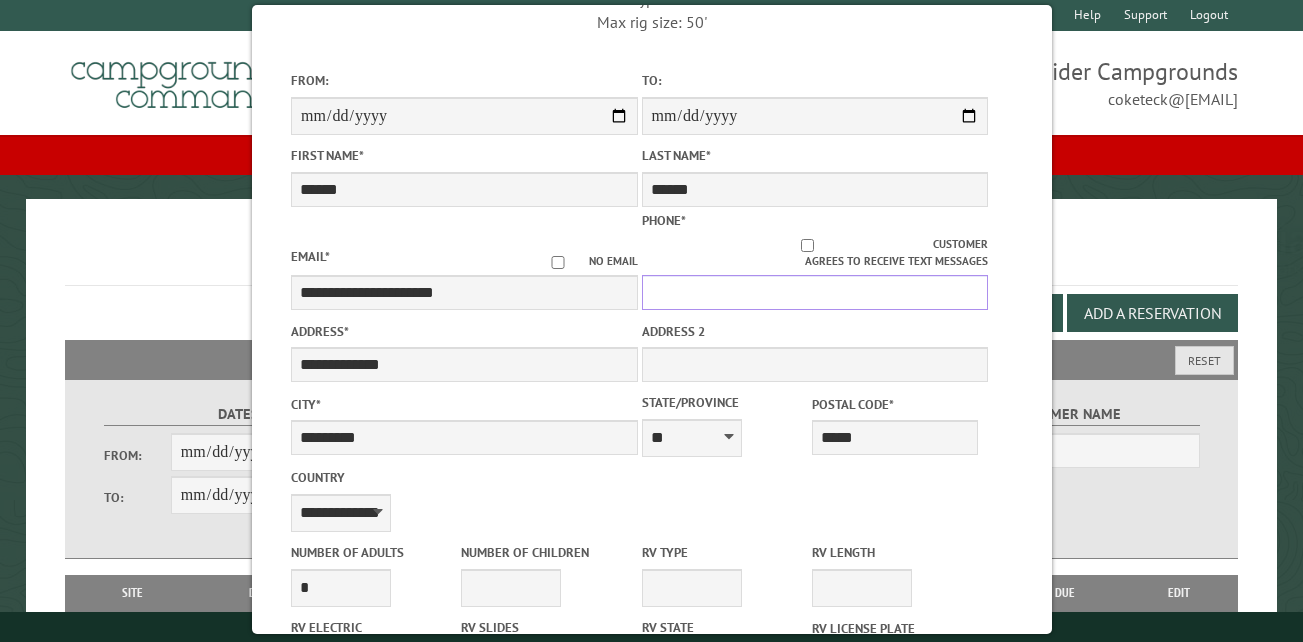 click on "Phone *" at bounding box center (814, 292) 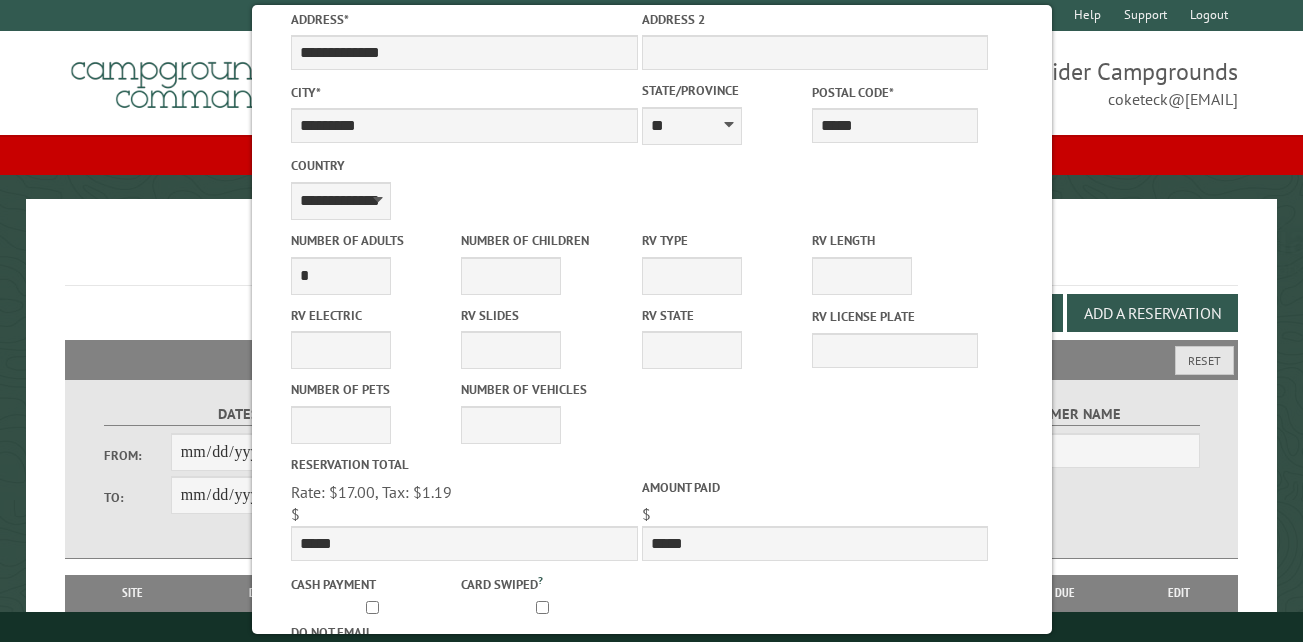 scroll, scrollTop: 586, scrollLeft: 0, axis: vertical 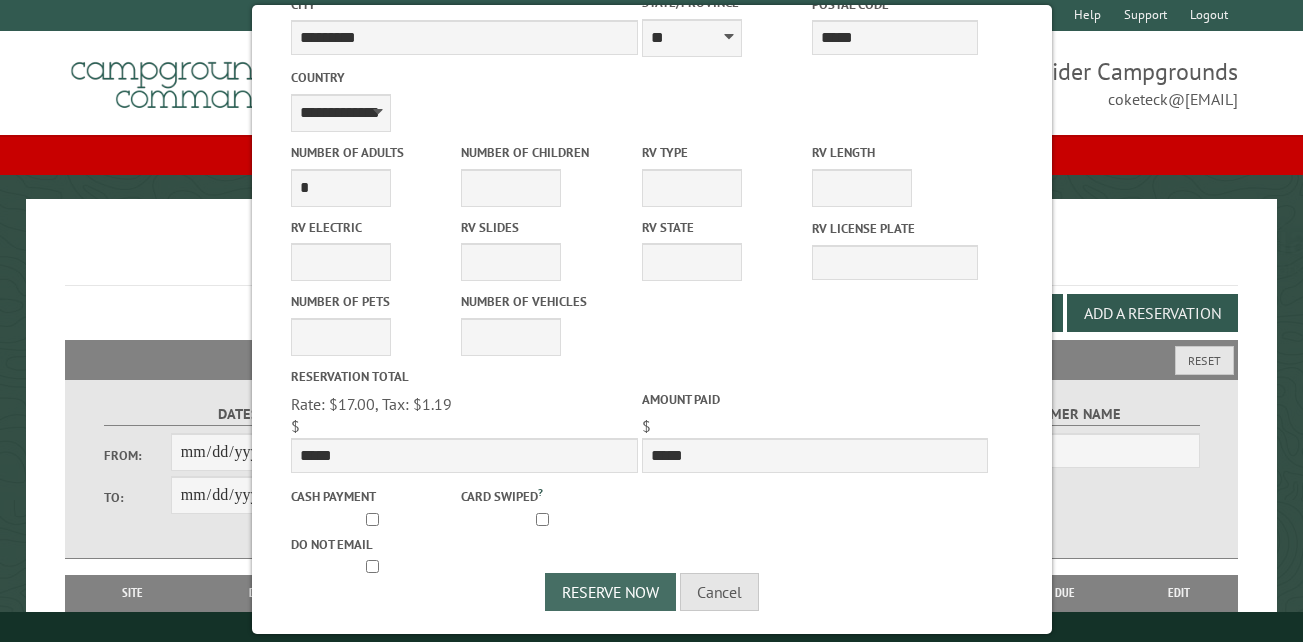 type on "**********" 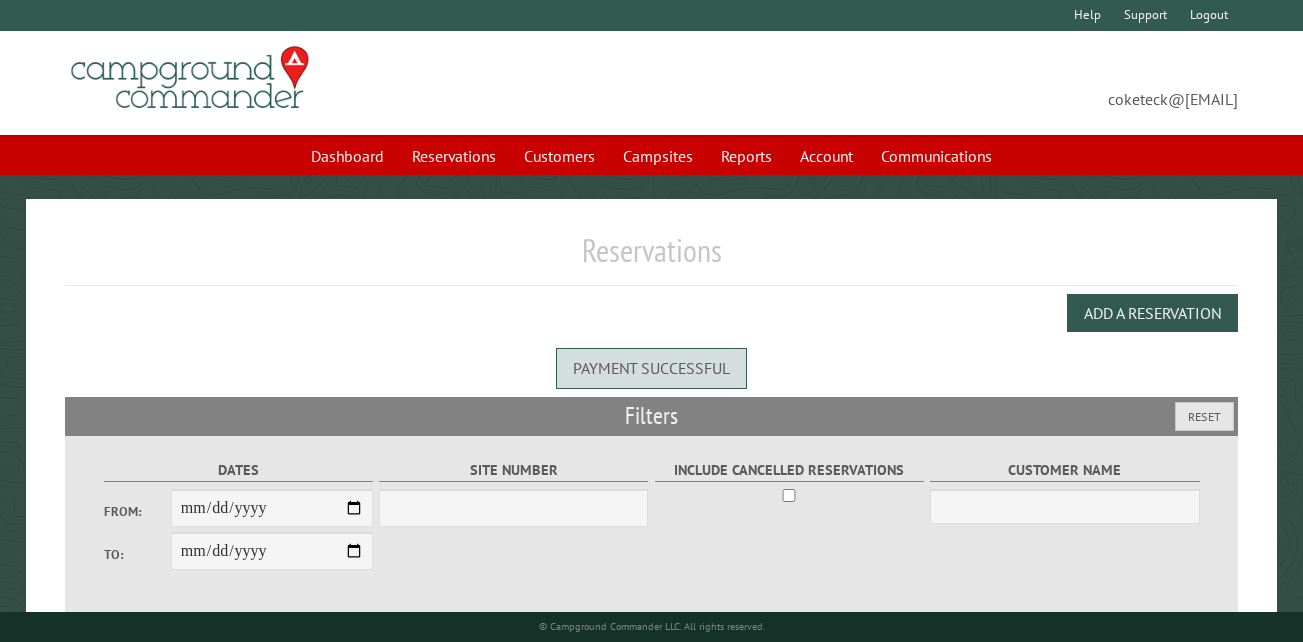 scroll, scrollTop: 0, scrollLeft: 0, axis: both 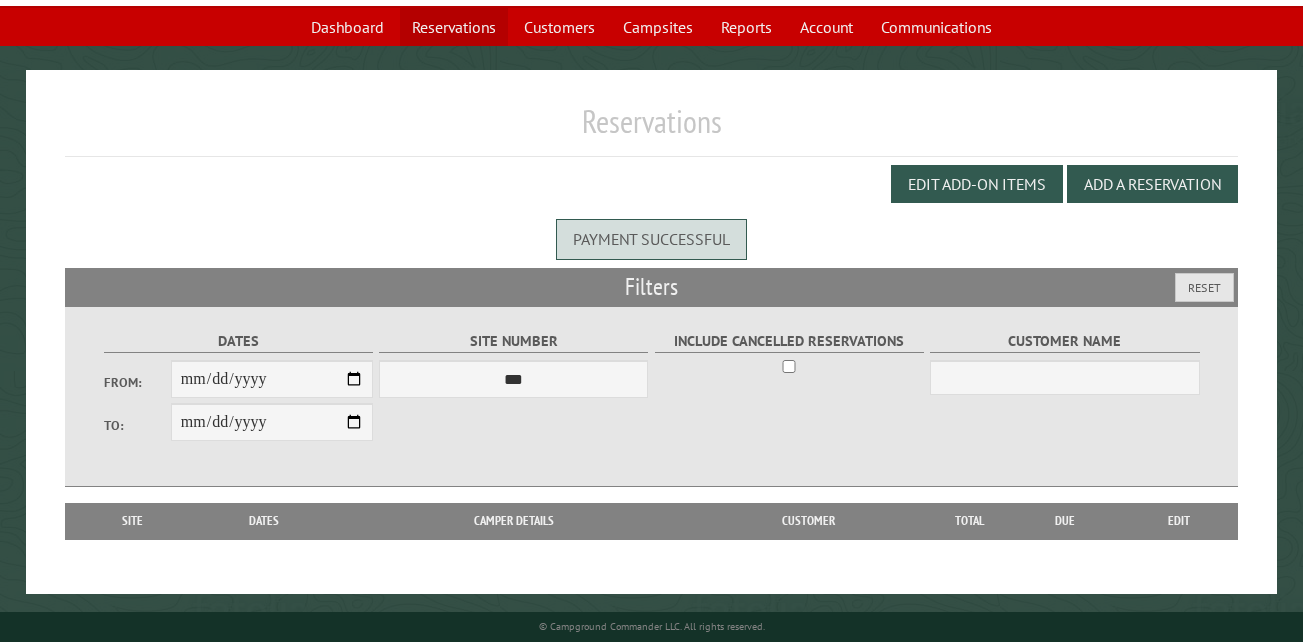 click on "Reservations" at bounding box center (454, 27) 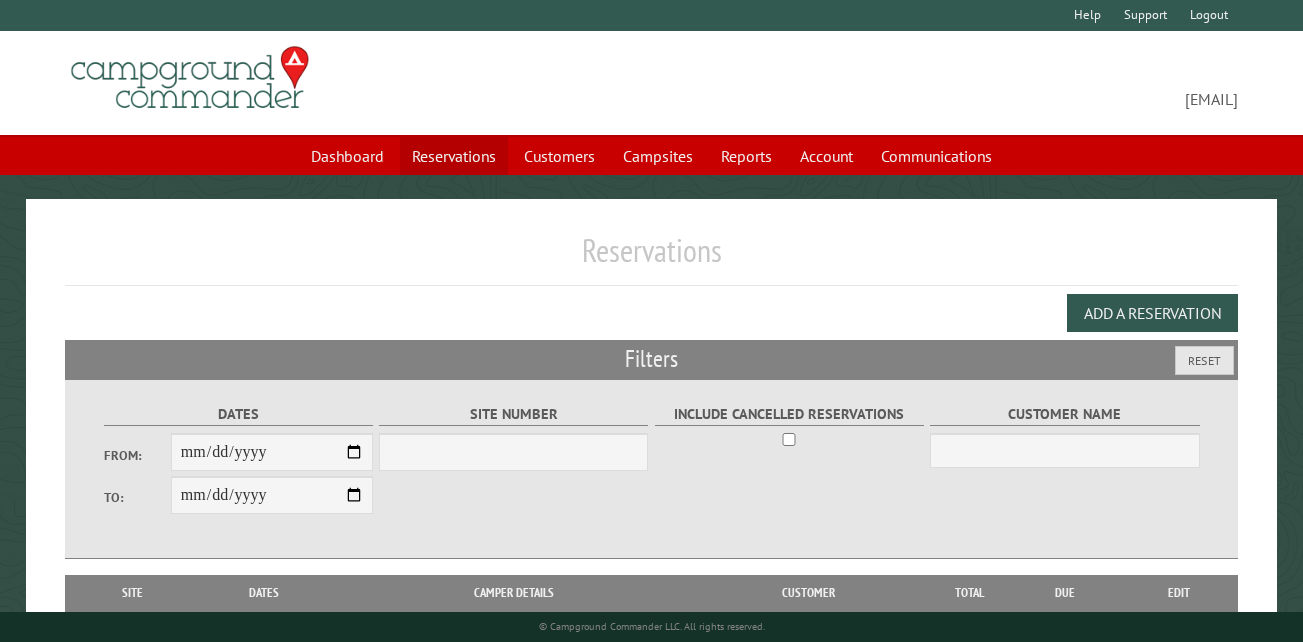 scroll, scrollTop: 0, scrollLeft: 0, axis: both 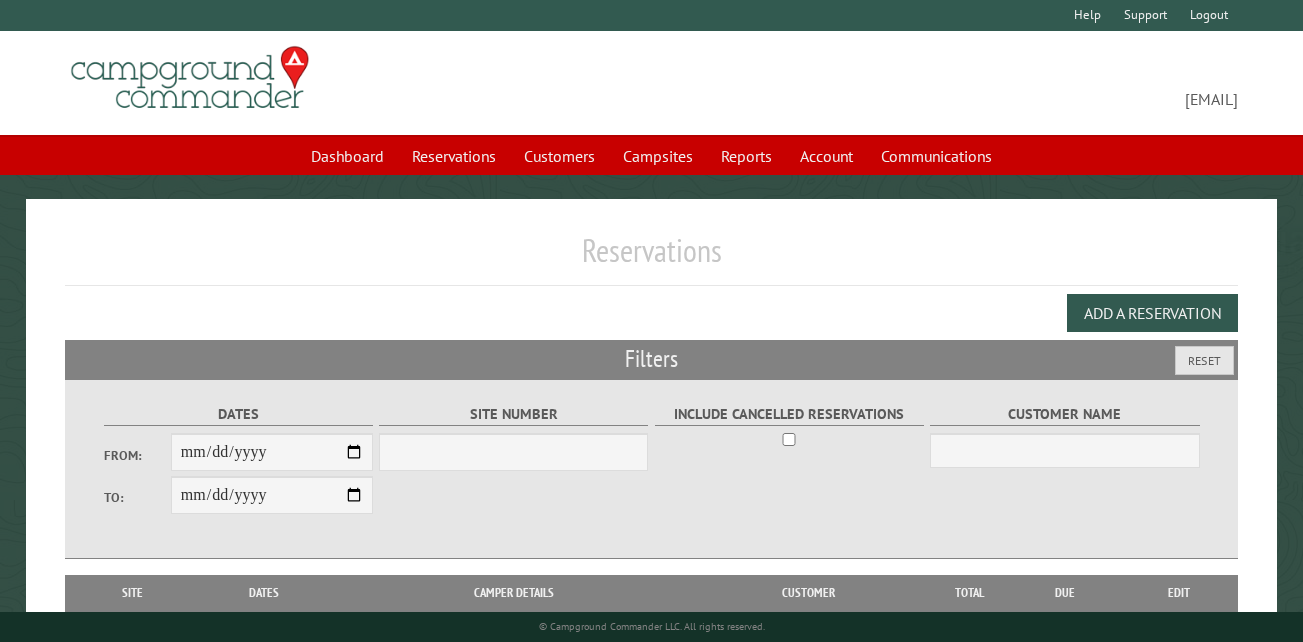 select on "***" 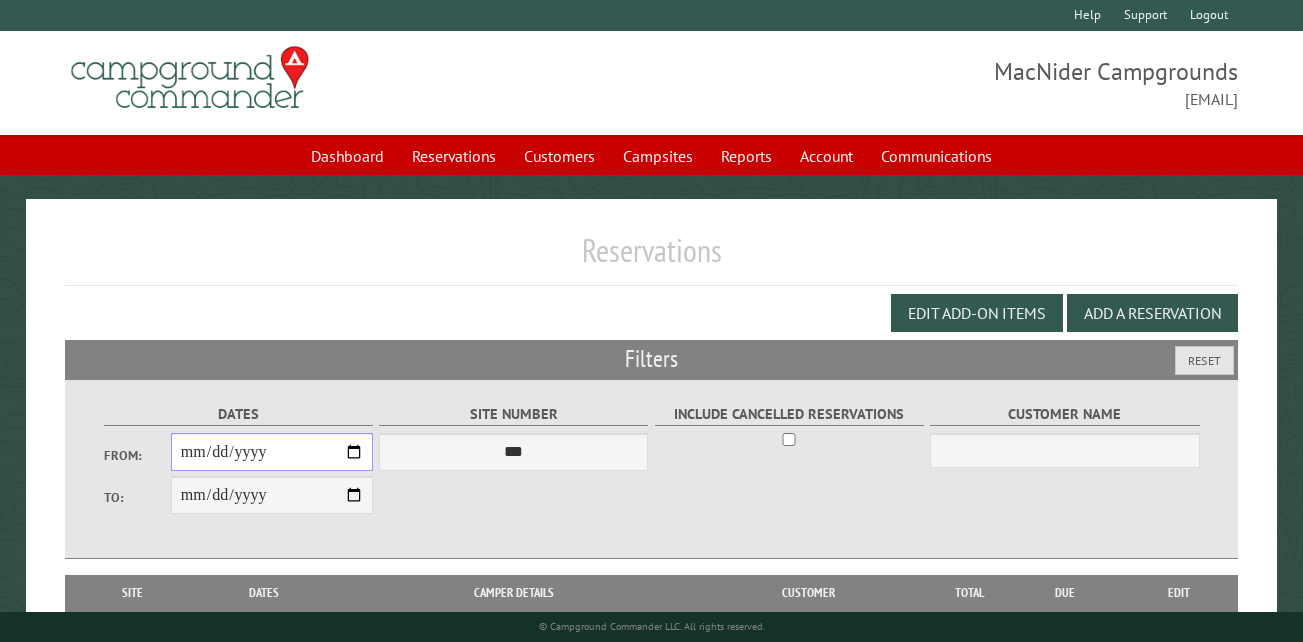 click on "From:" at bounding box center (272, 452) 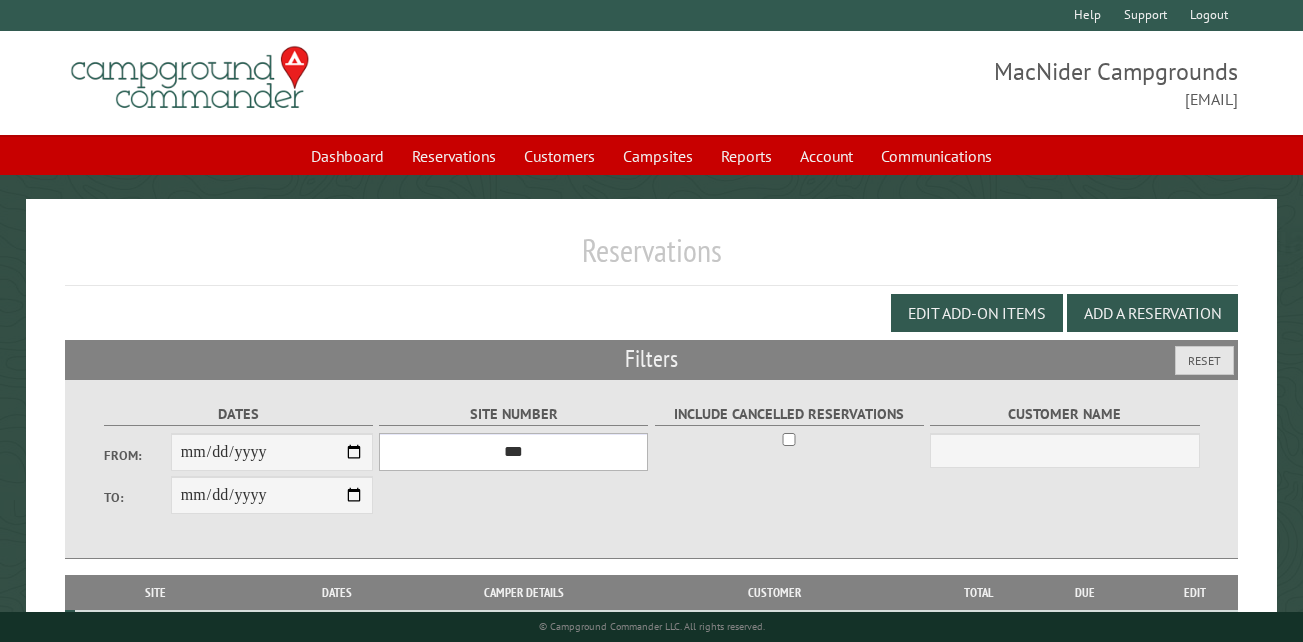 click on "*** ** ** ** ** ** ** ** ** ** *** *** *** *** ** ** ** ** ** ** ** ** ** *** *** ** ** ** ** ** ** ********* ** ** ** ** ** ** ** ** ** *** *** *** *** *** *** ** ** ** ** ** ** ** ** ** *** *** *** *** *** *** ** ** ** ** ** ** ** ** ** ** ** ** ** ** ** ** ** ** ** ** ** ** ** ** *** *** *** *** *** ***" at bounding box center (513, 452) 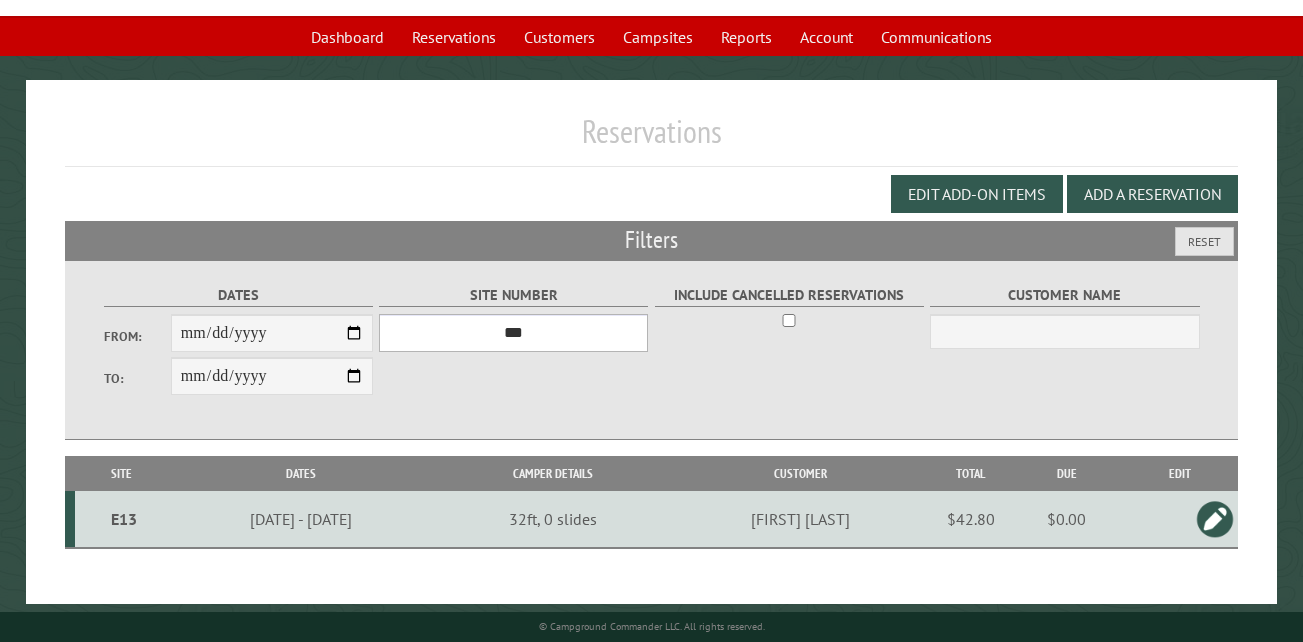 scroll, scrollTop: 133, scrollLeft: 0, axis: vertical 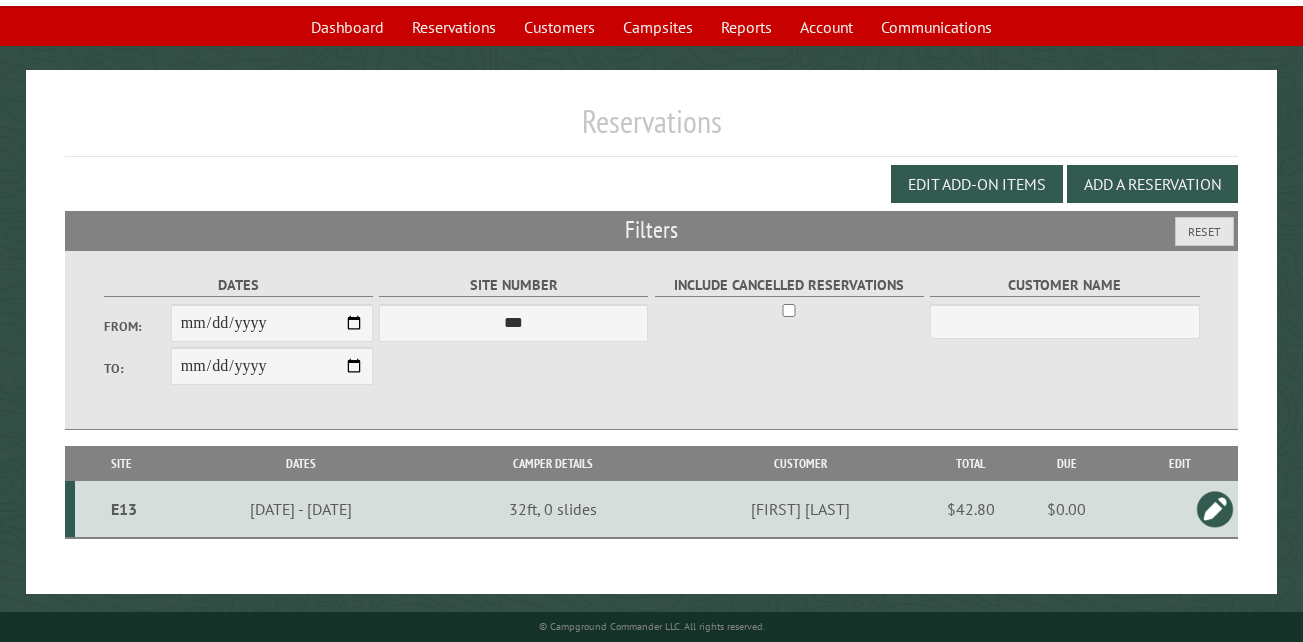 click on "[DATE] - [DATE]" at bounding box center (301, 509) 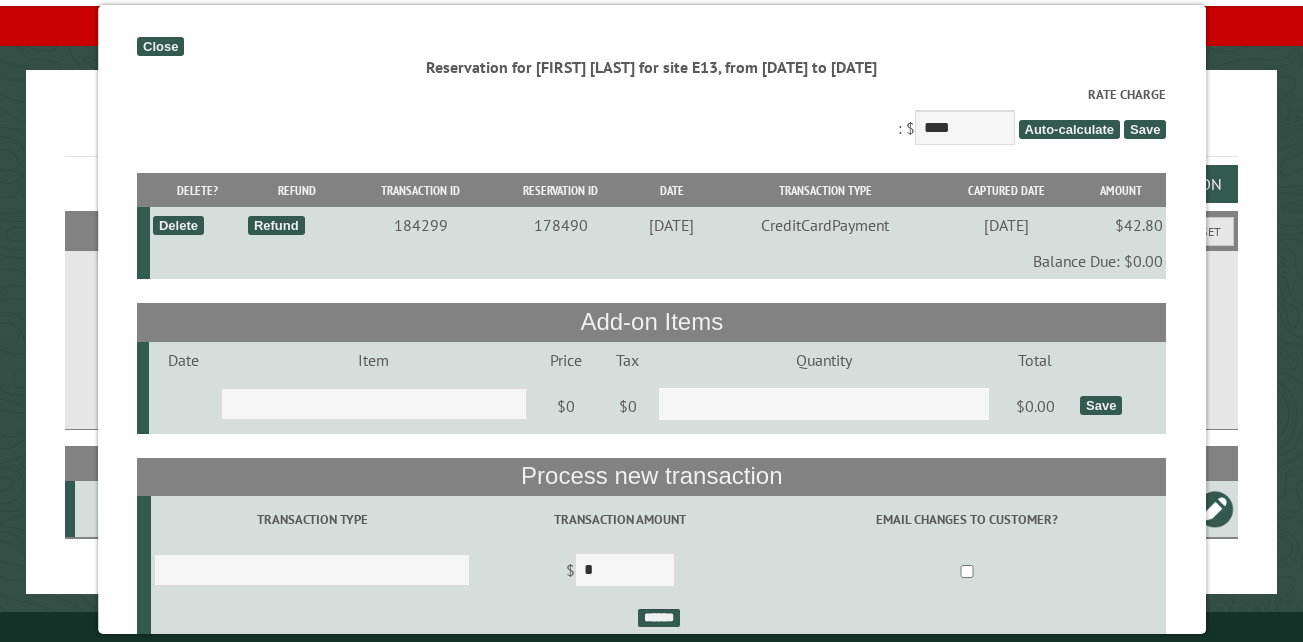 click on "Close" at bounding box center [160, 46] 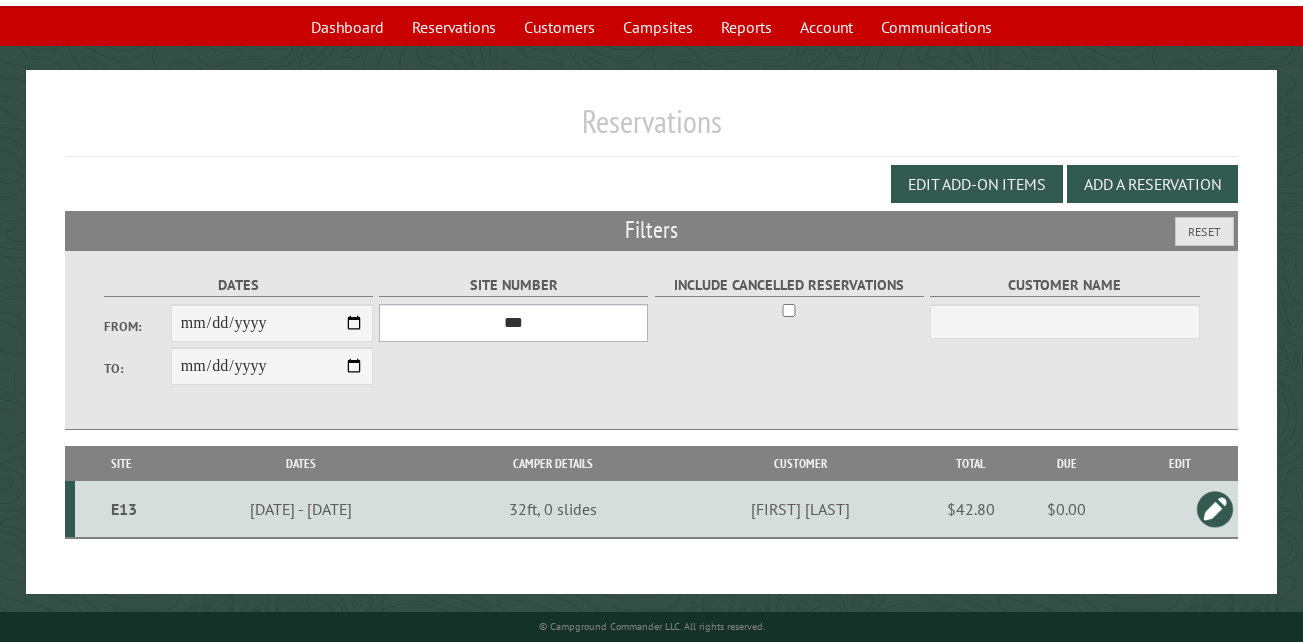 click on "*** ** ** ** ** ** ** ** ** ** *** *** *** *** ** ** ** ** ** ** ** ** ** *** *** ** ** ** ** ** ** ********* ** ** ** ** ** ** ** ** ** *** *** *** *** *** *** ** ** ** ** ** ** ** ** ** *** *** *** *** *** *** ** ** ** ** ** ** ** ** ** ** ** ** ** ** ** ** ** ** ** ** ** ** ** ** *** *** *** *** *** ***" at bounding box center [513, 323] 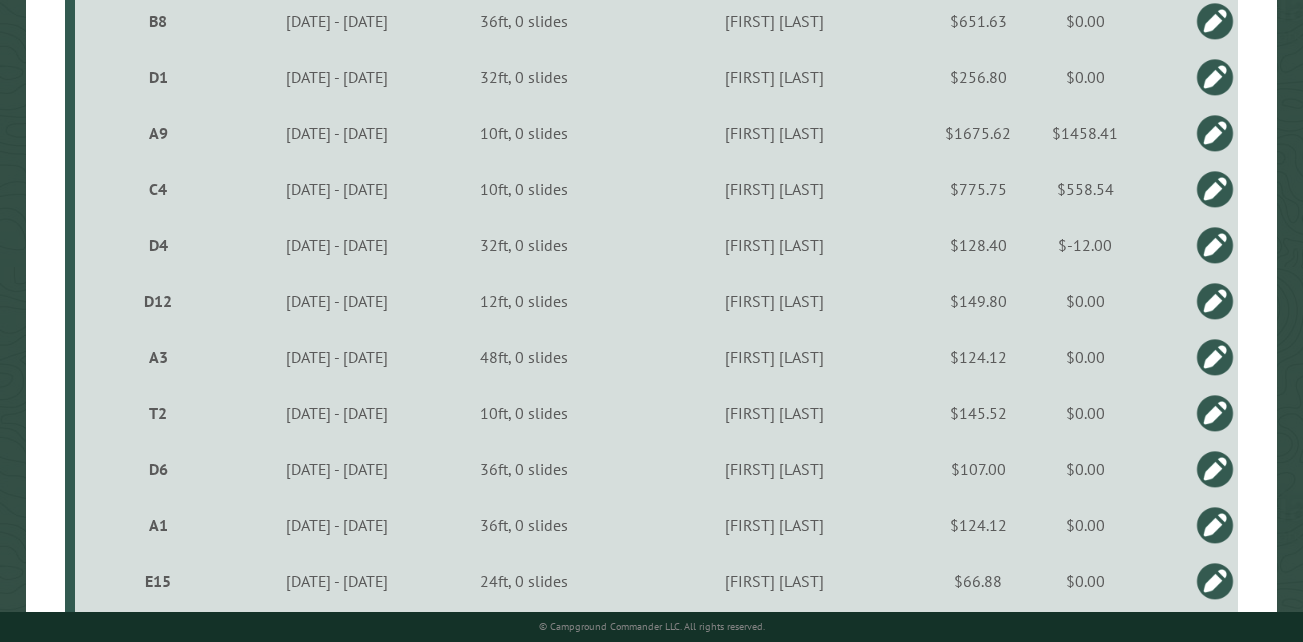 scroll, scrollTop: 1333, scrollLeft: 0, axis: vertical 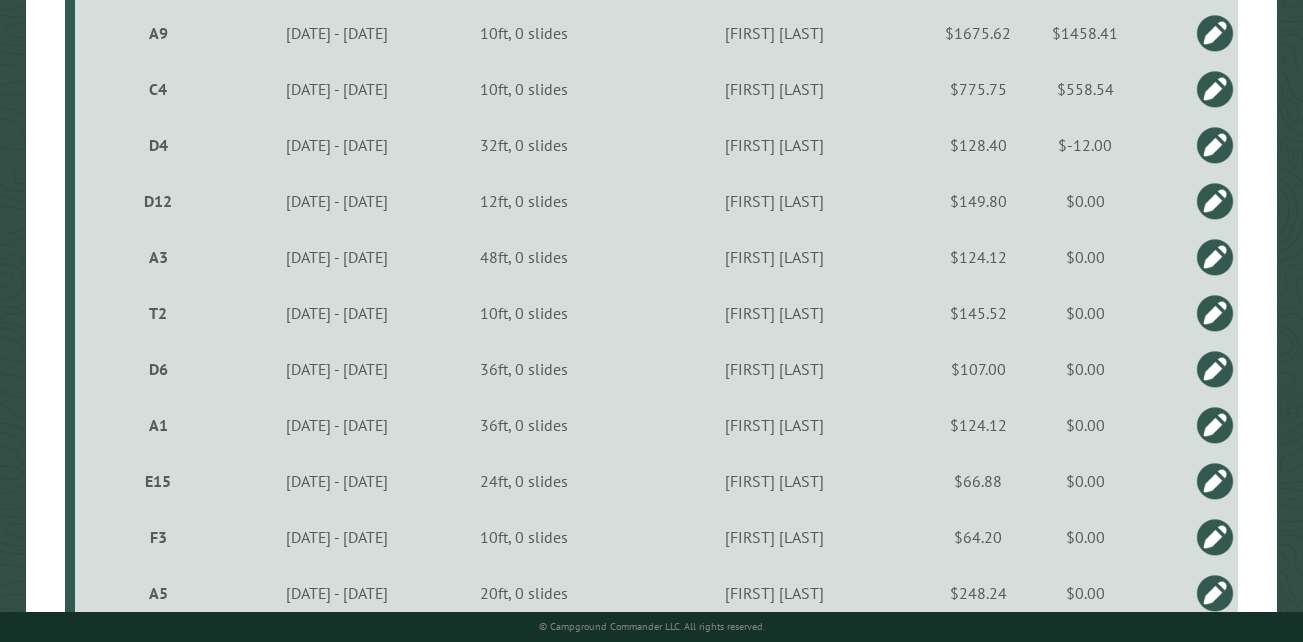 click on "E15" at bounding box center (158, 481) 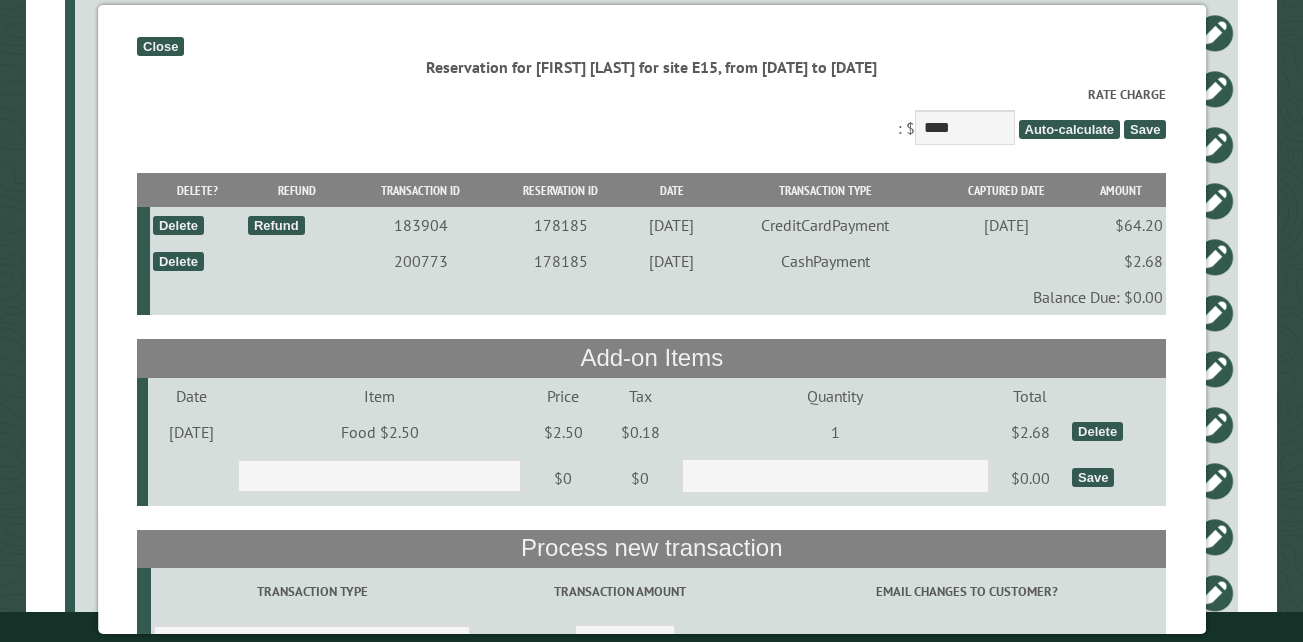 drag, startPoint x: 160, startPoint y: 41, endPoint x: 179, endPoint y: 88, distance: 50.695168 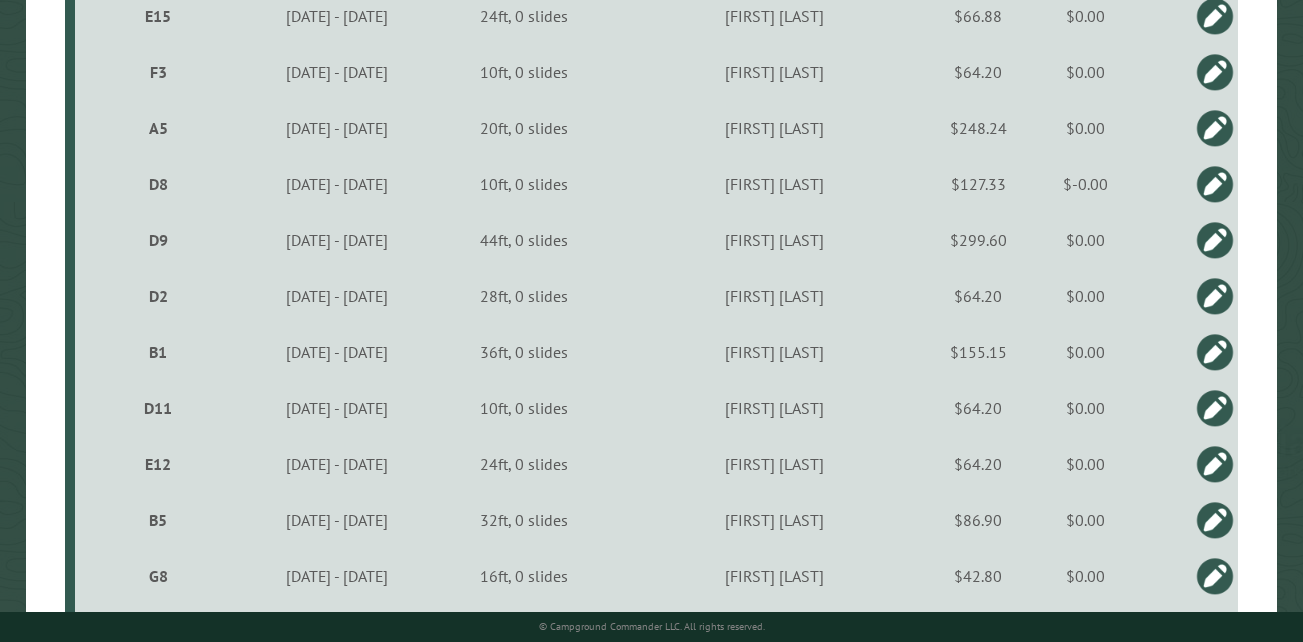 scroll, scrollTop: 1833, scrollLeft: 0, axis: vertical 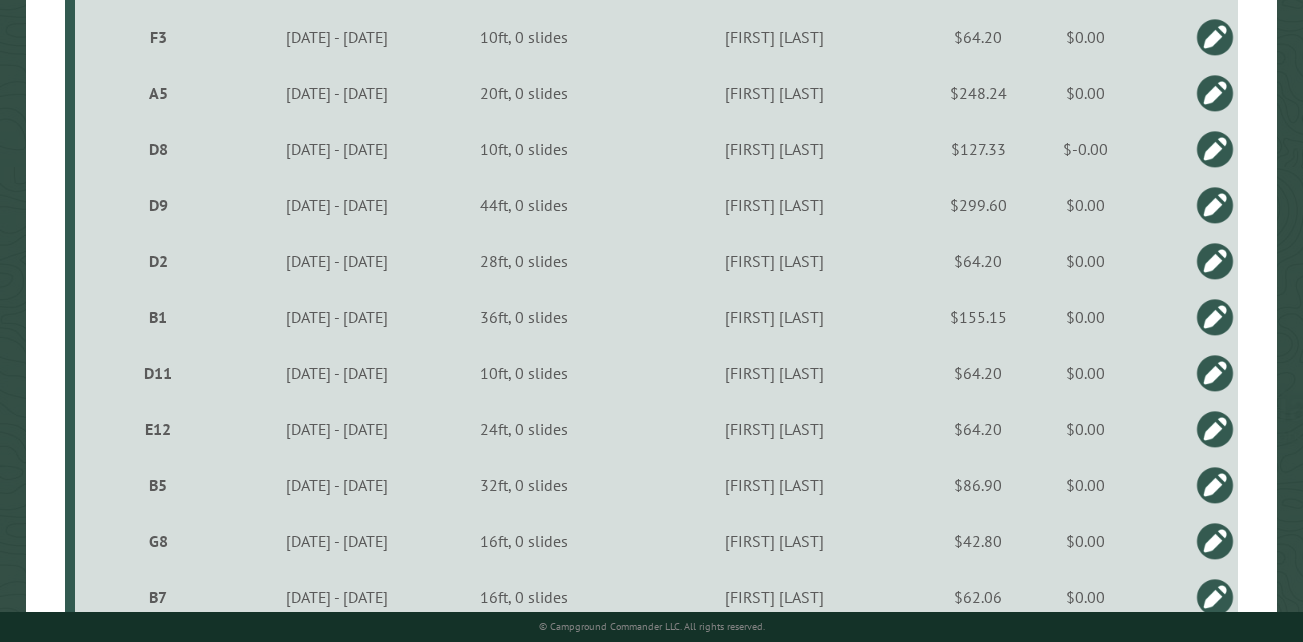 click on "E12" at bounding box center [158, 429] 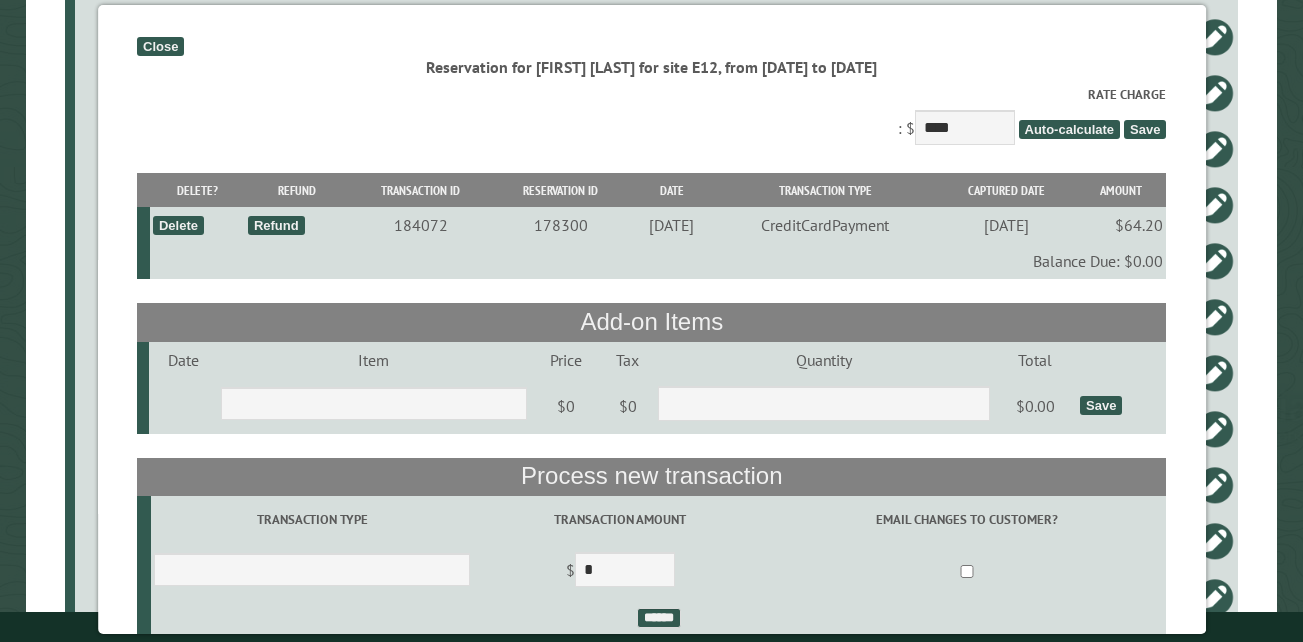 click on "Close" at bounding box center (160, 46) 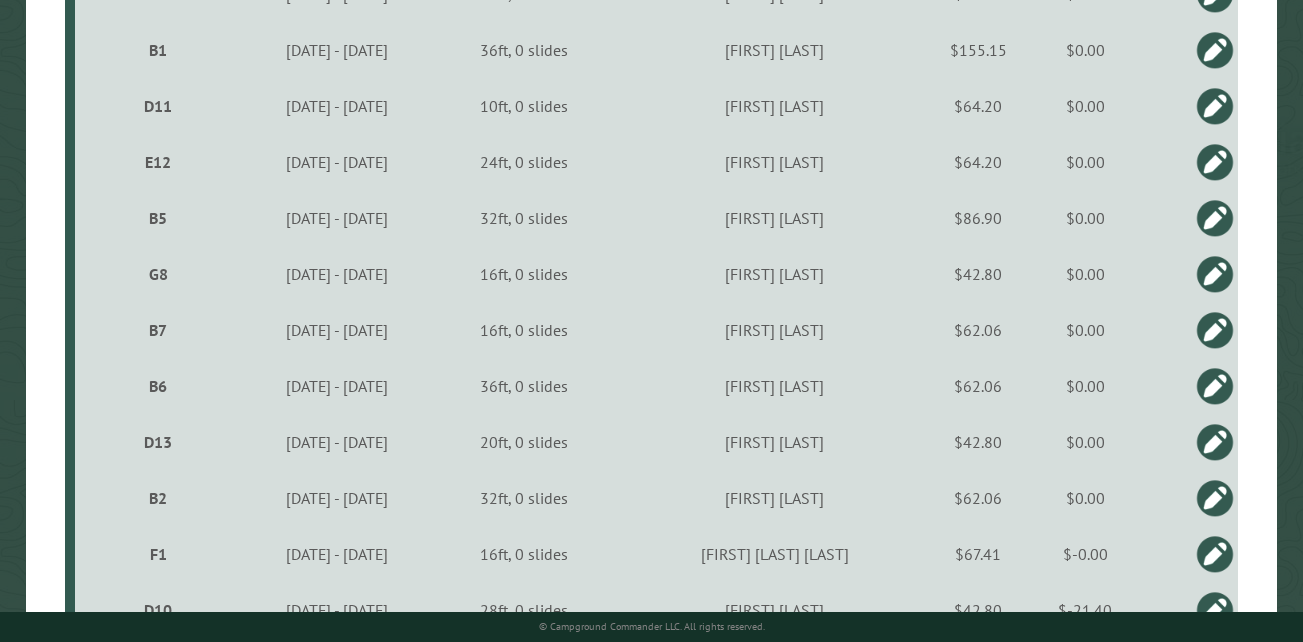 scroll, scrollTop: 2133, scrollLeft: 0, axis: vertical 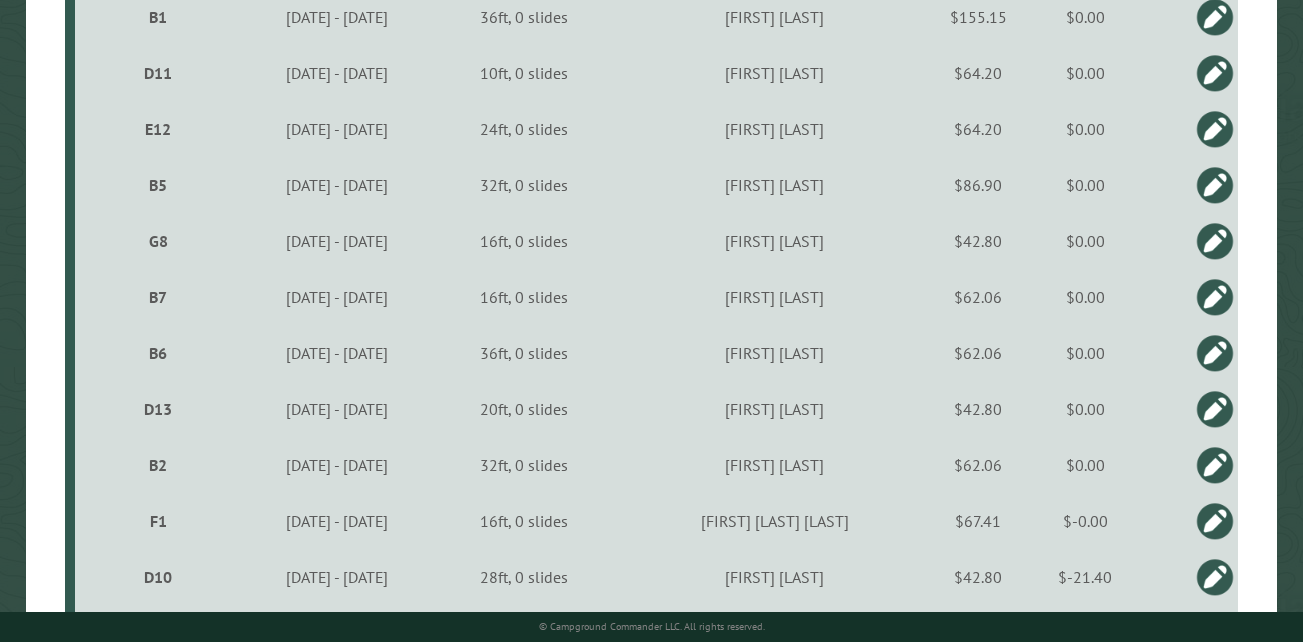 click on "D13" at bounding box center (158, 409) 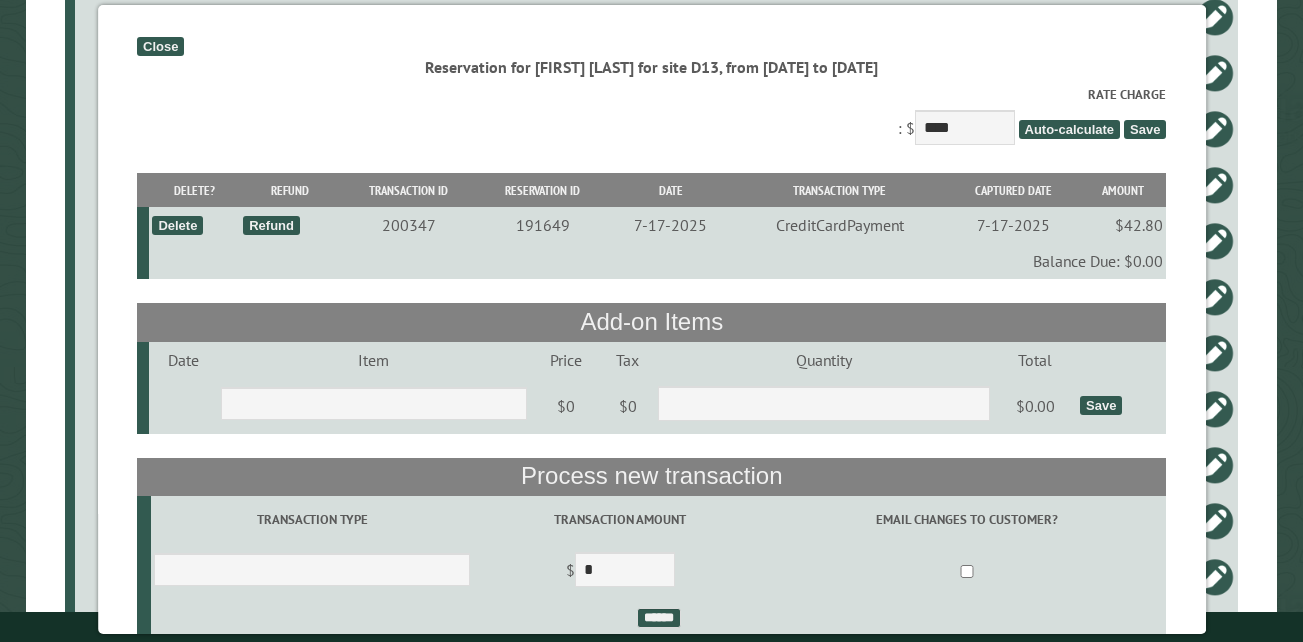 click on "Close" at bounding box center [160, 46] 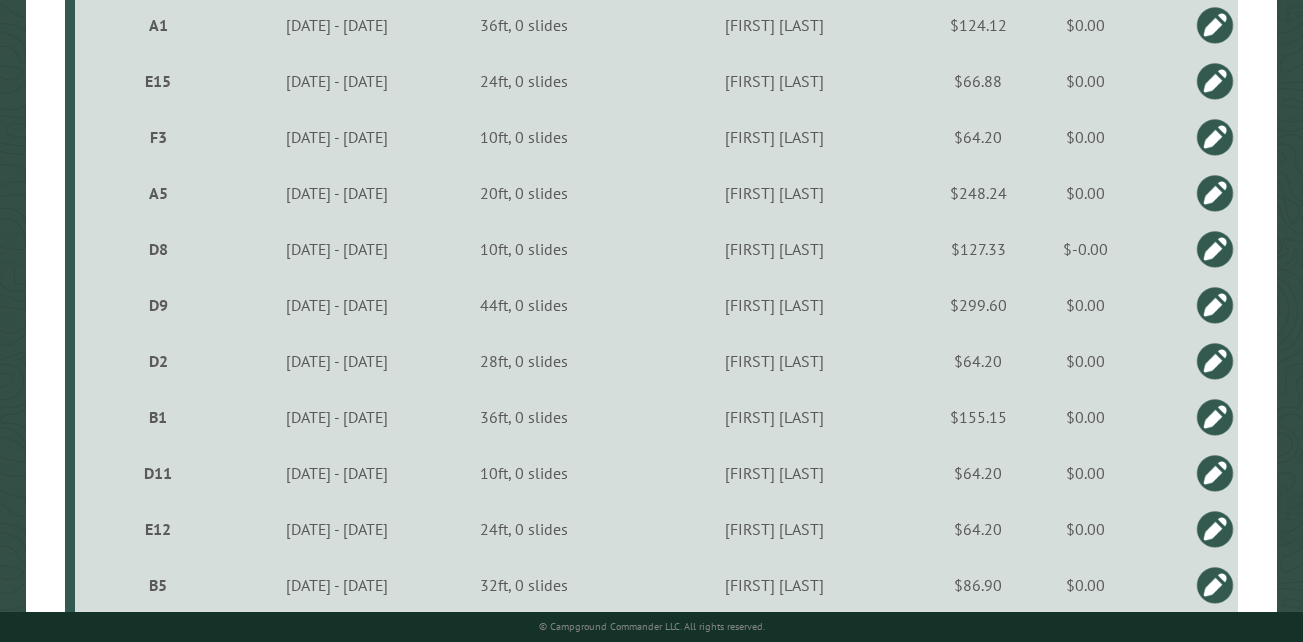 scroll, scrollTop: 1833, scrollLeft: 0, axis: vertical 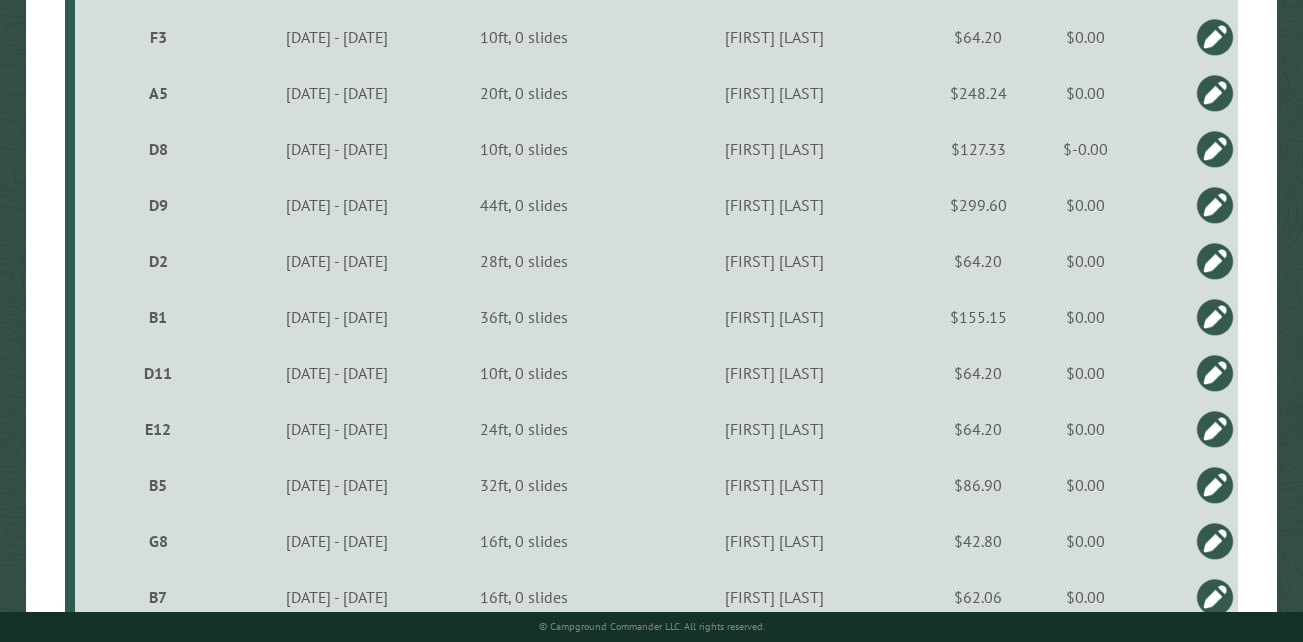 click on "E12" at bounding box center (158, 429) 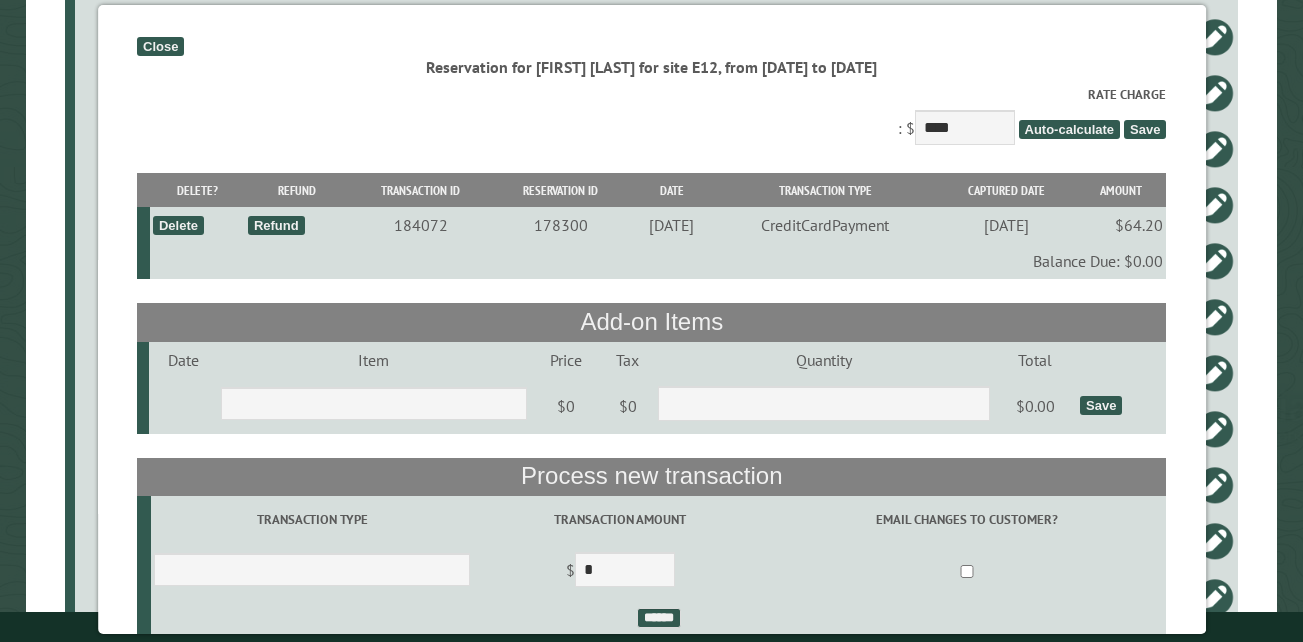 click on "Close" at bounding box center (160, 46) 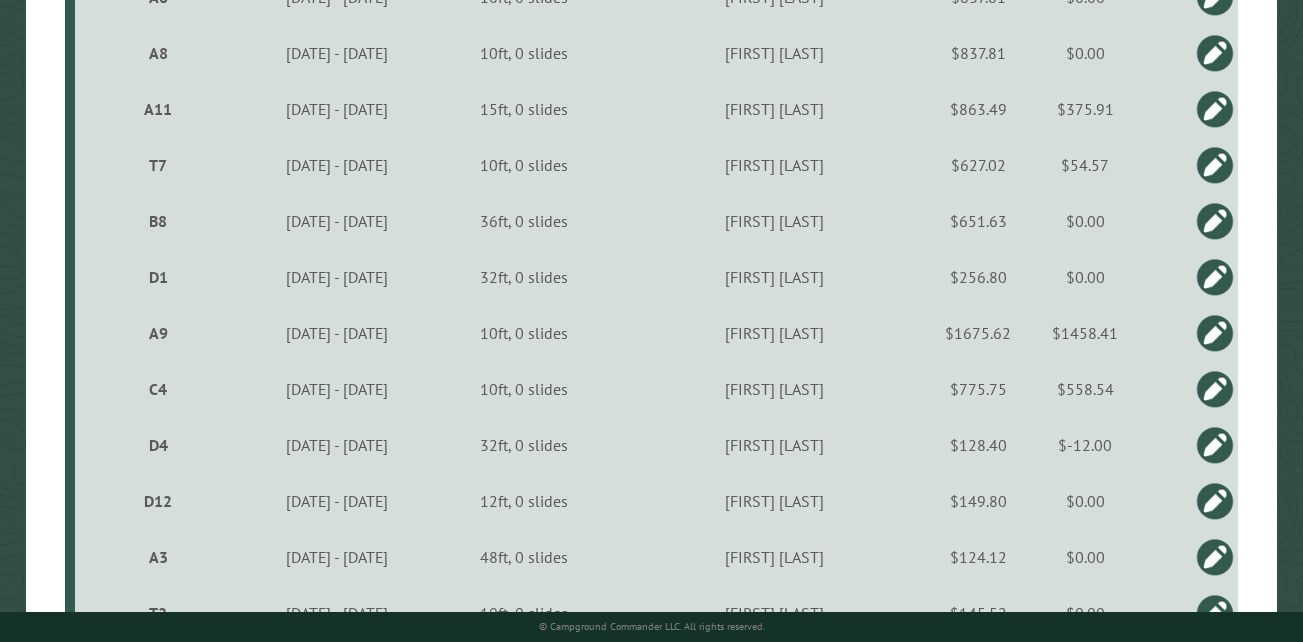 scroll, scrollTop: 1133, scrollLeft: 0, axis: vertical 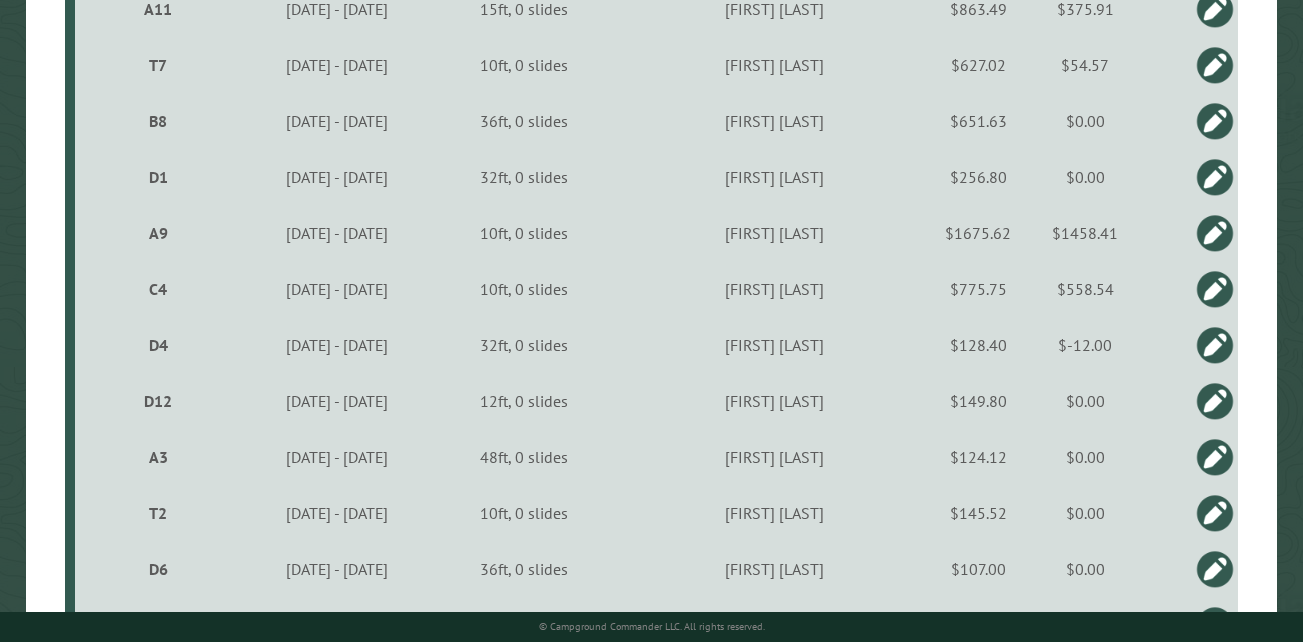click on "D4" at bounding box center [158, 345] 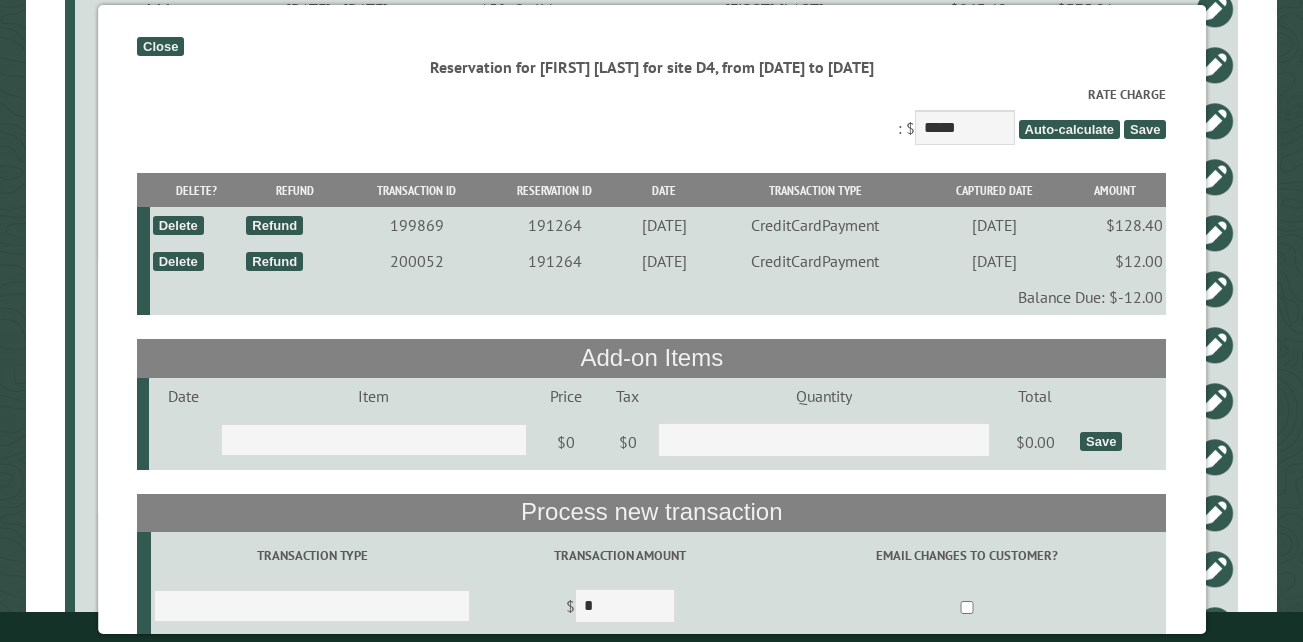 click on "Close" at bounding box center [160, 46] 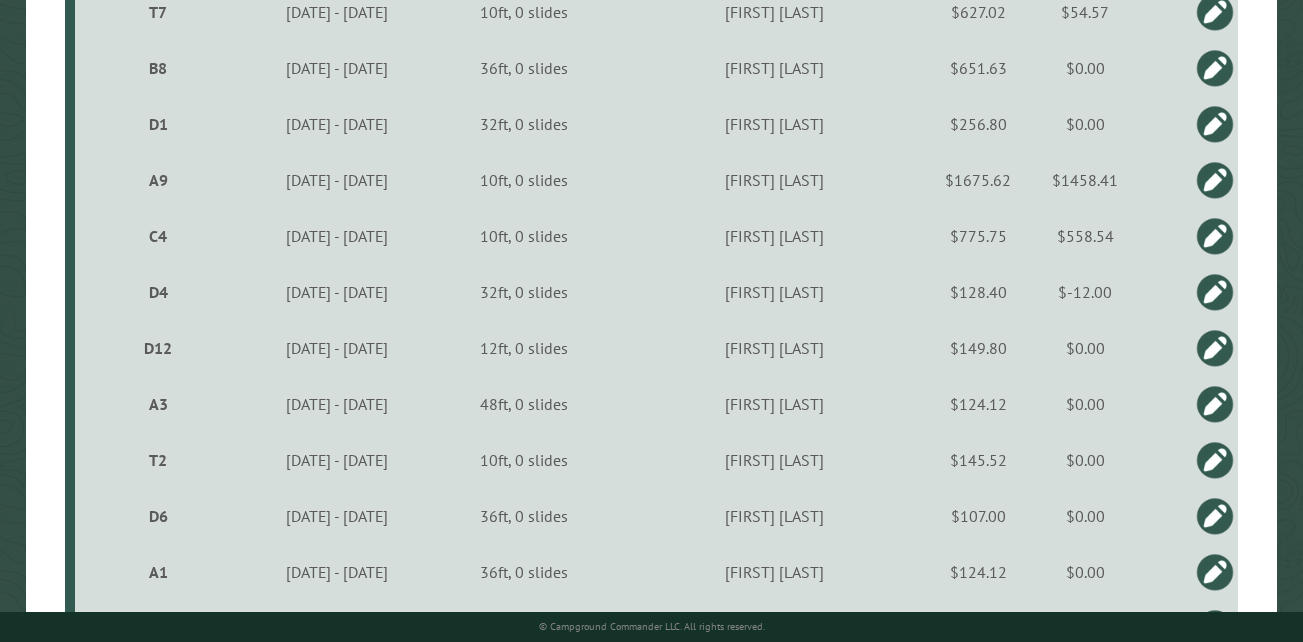 scroll, scrollTop: 1233, scrollLeft: 0, axis: vertical 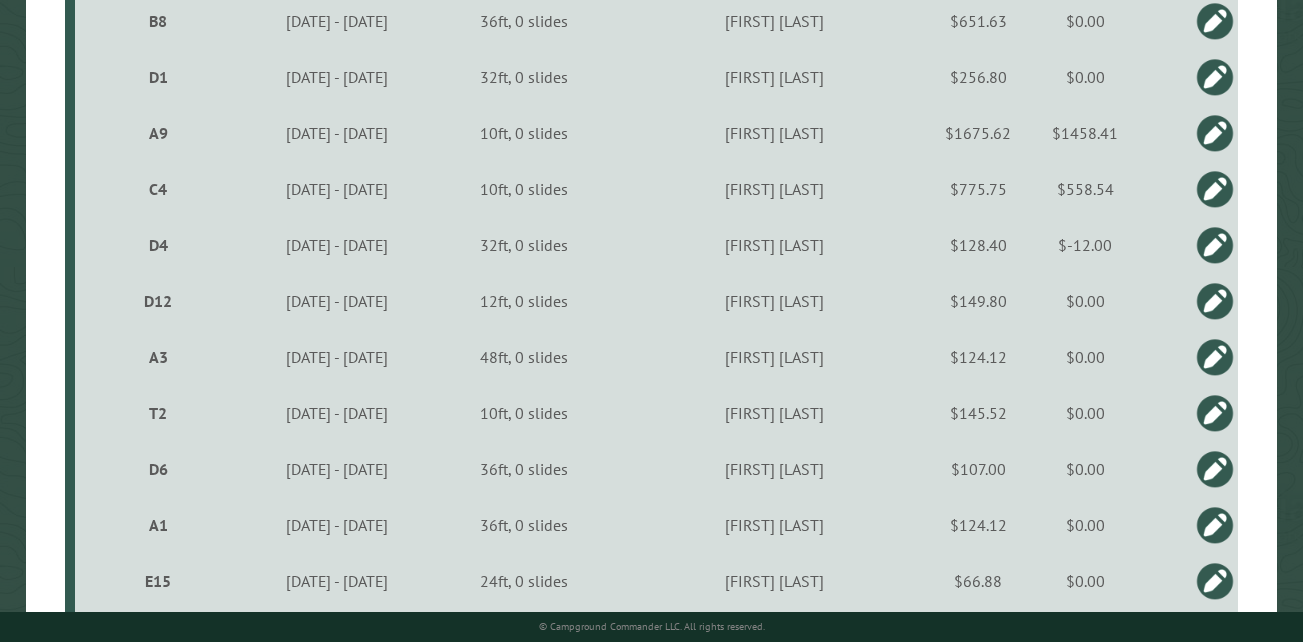 click on "D12" at bounding box center [158, 301] 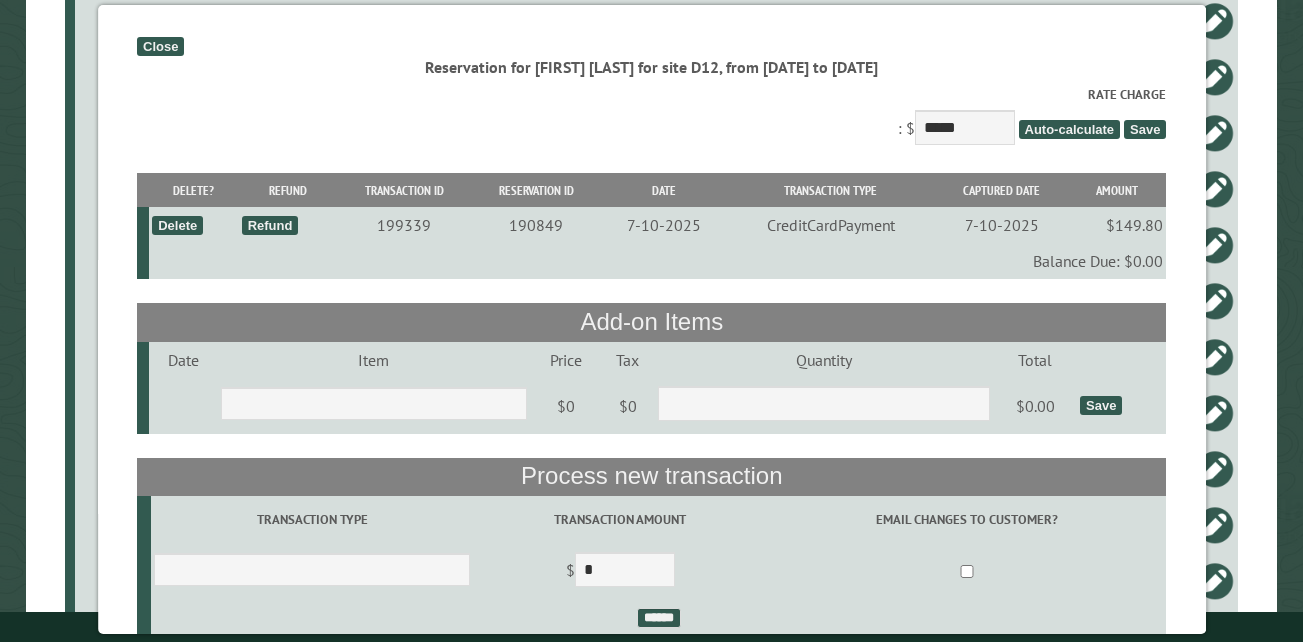 click on "Close" at bounding box center (160, 46) 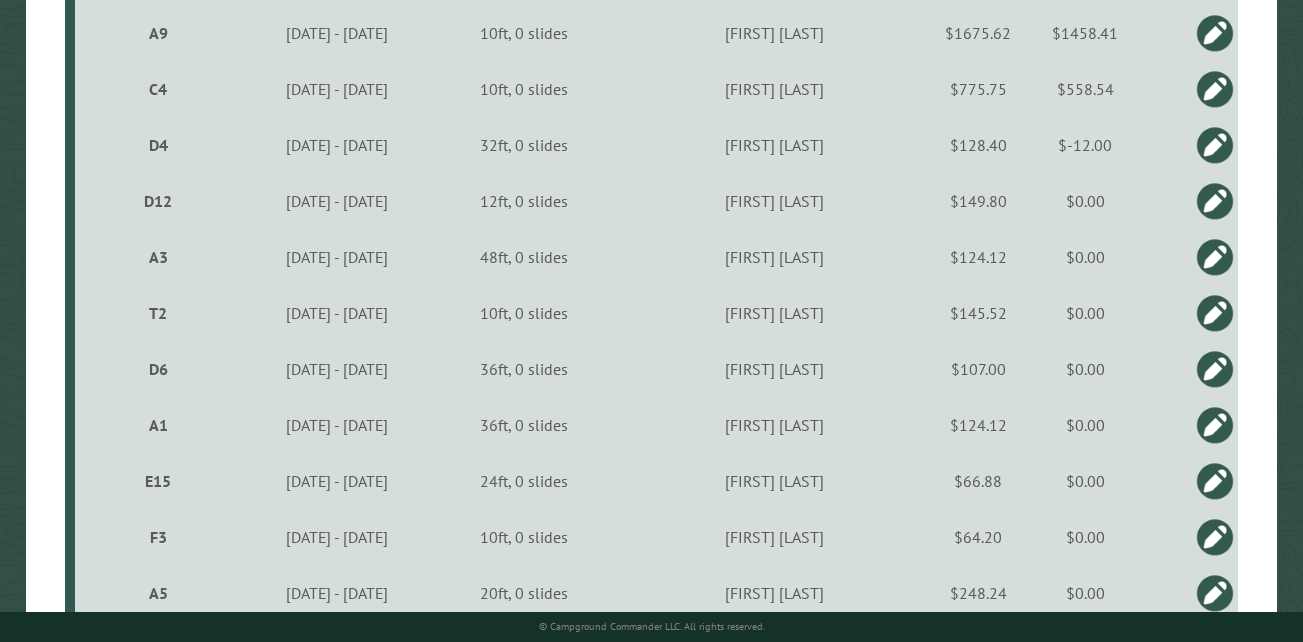 scroll, scrollTop: 1433, scrollLeft: 0, axis: vertical 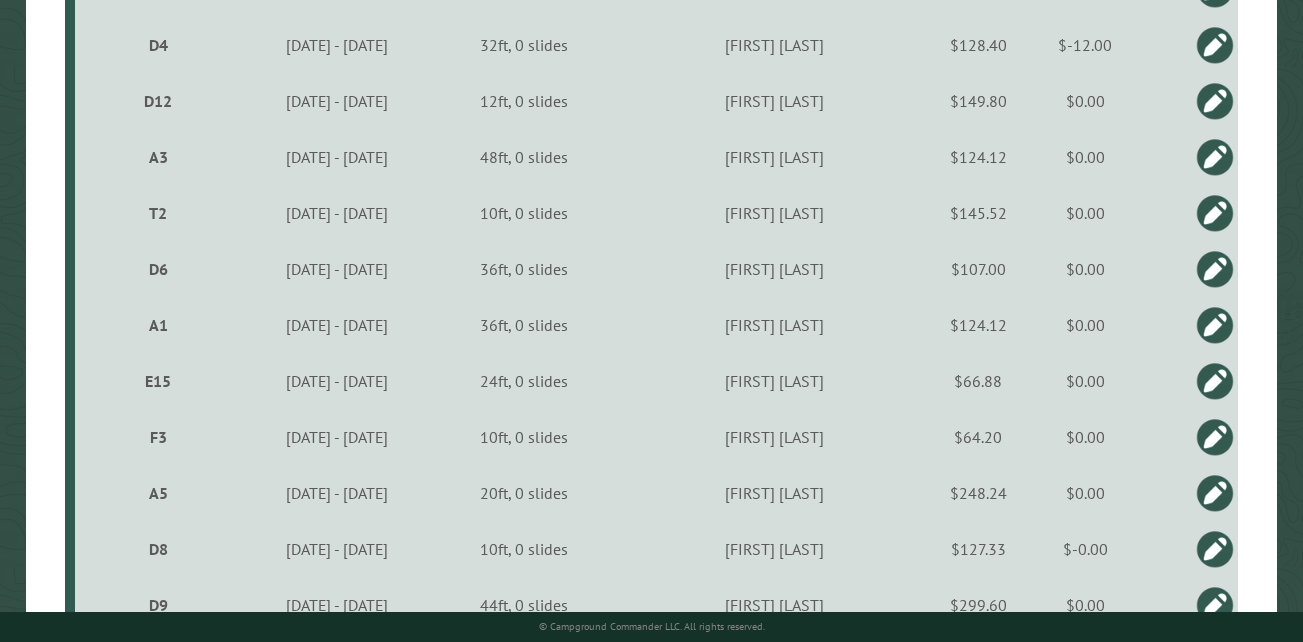 click on "D6" at bounding box center [158, 269] 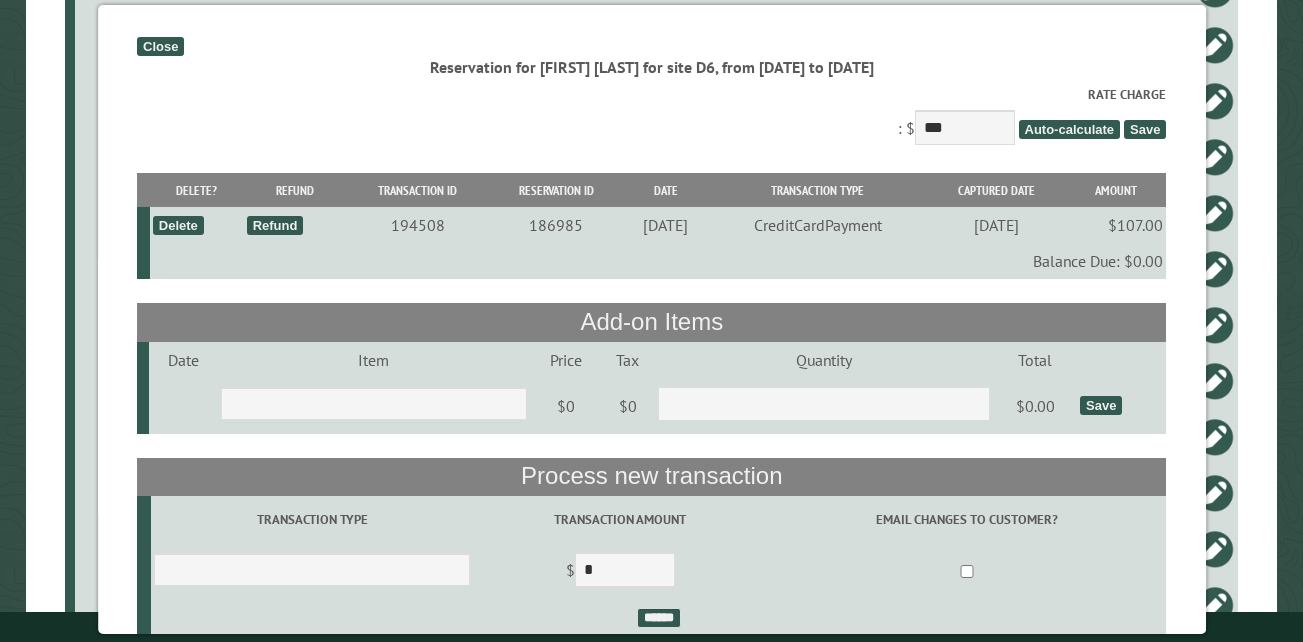 click on "Close" at bounding box center (160, 46) 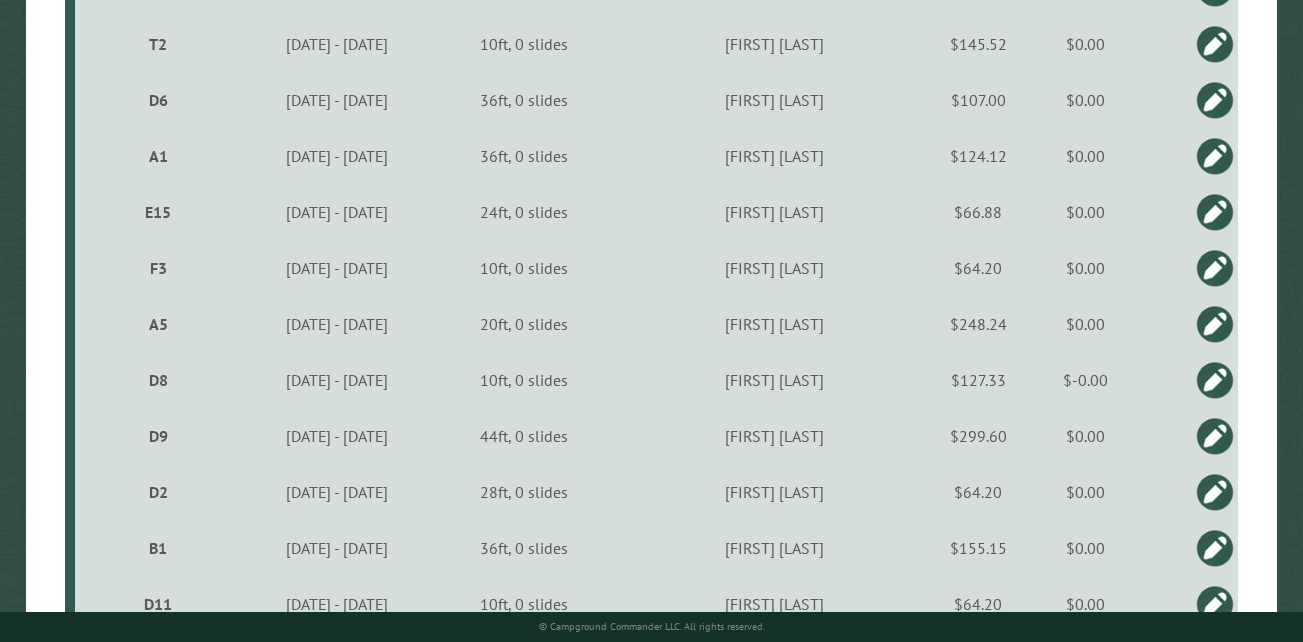 scroll, scrollTop: 1633, scrollLeft: 0, axis: vertical 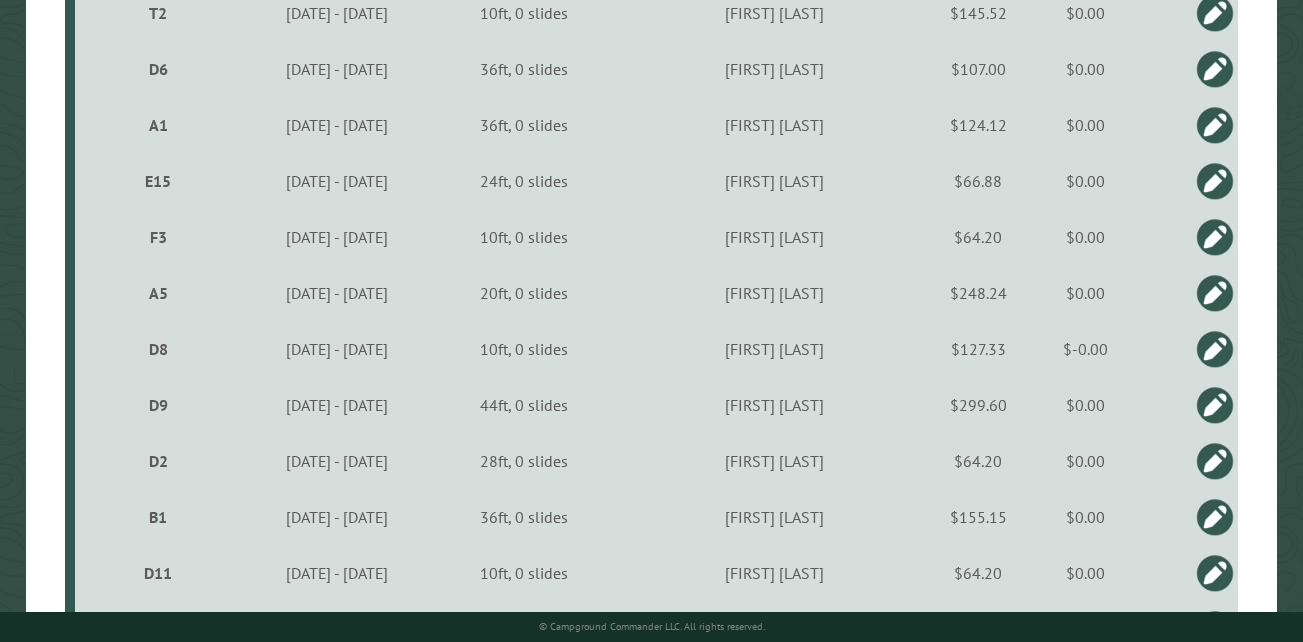 click on "D9" at bounding box center (158, 405) 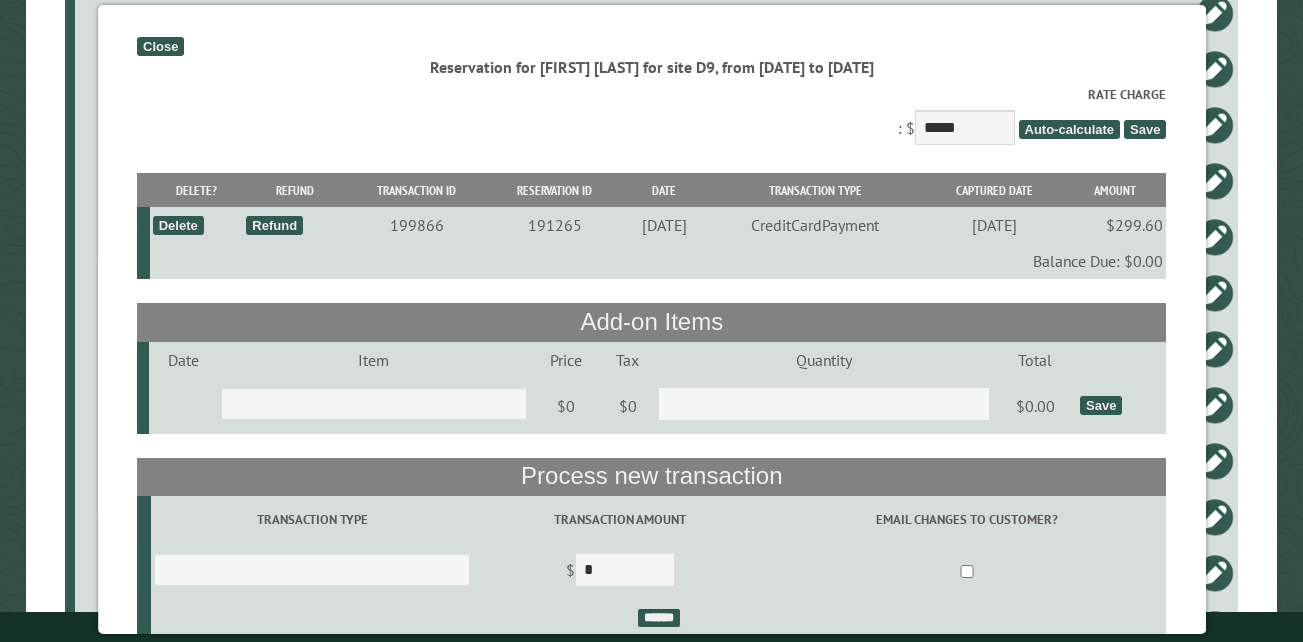 click on "Close" at bounding box center (160, 46) 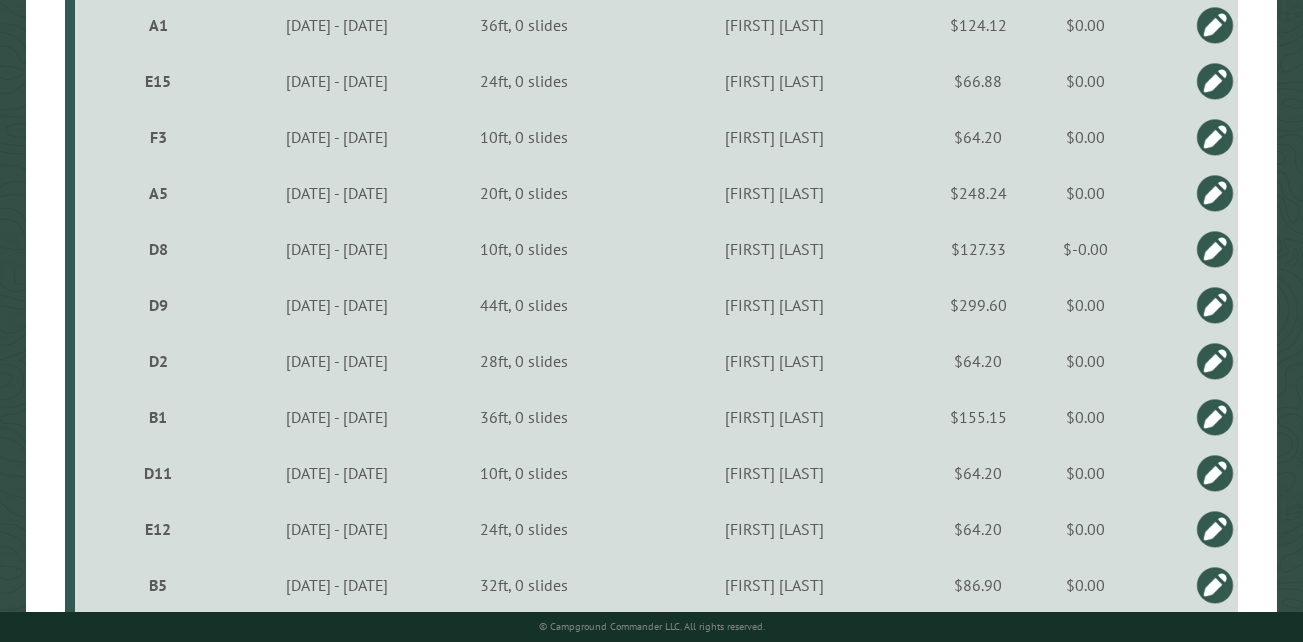 scroll, scrollTop: 1833, scrollLeft: 0, axis: vertical 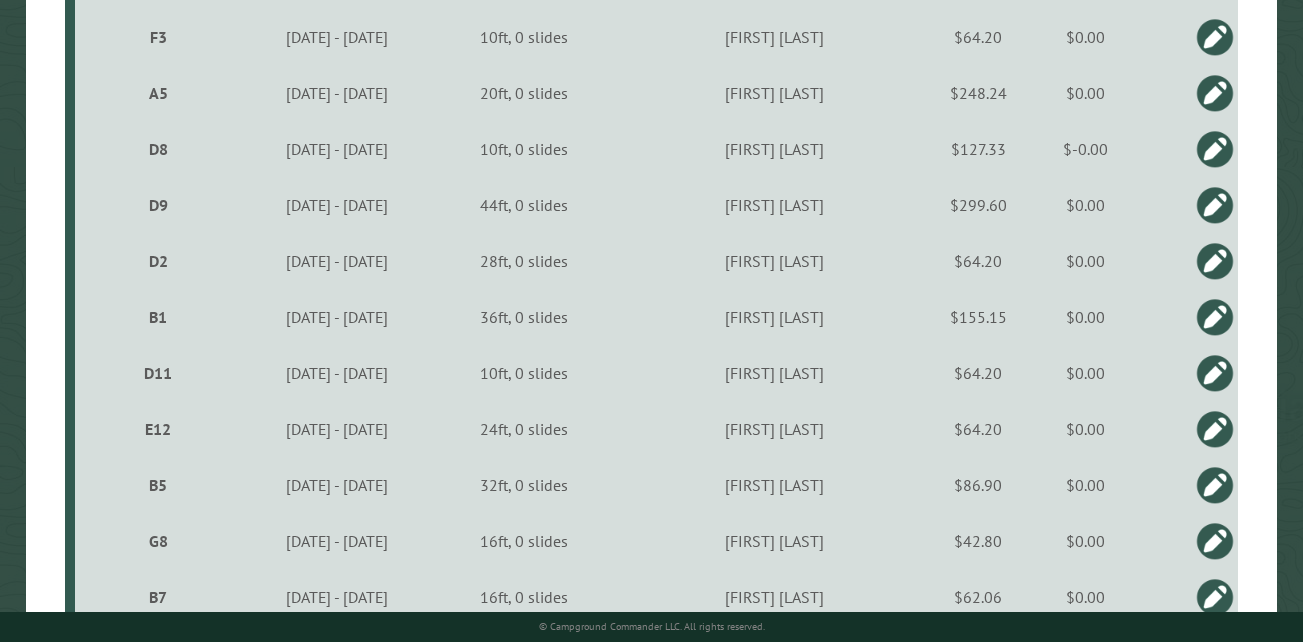 click on "D11" at bounding box center (158, 373) 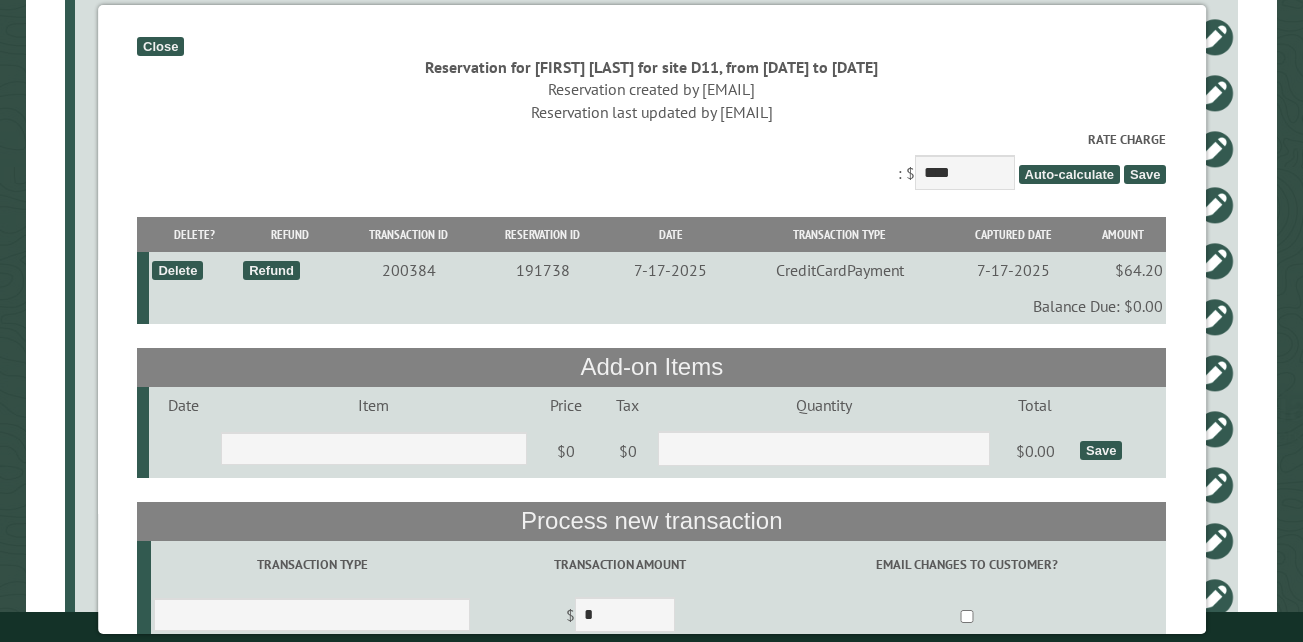 click on "Close" at bounding box center [160, 46] 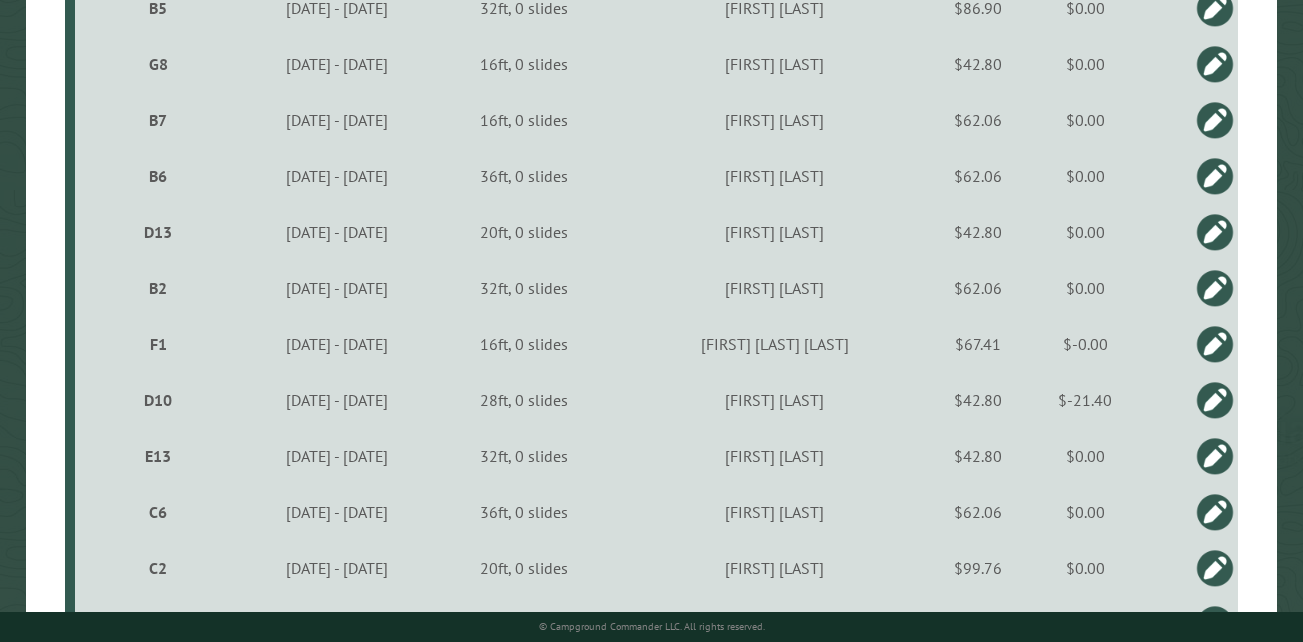 scroll, scrollTop: 2333, scrollLeft: 0, axis: vertical 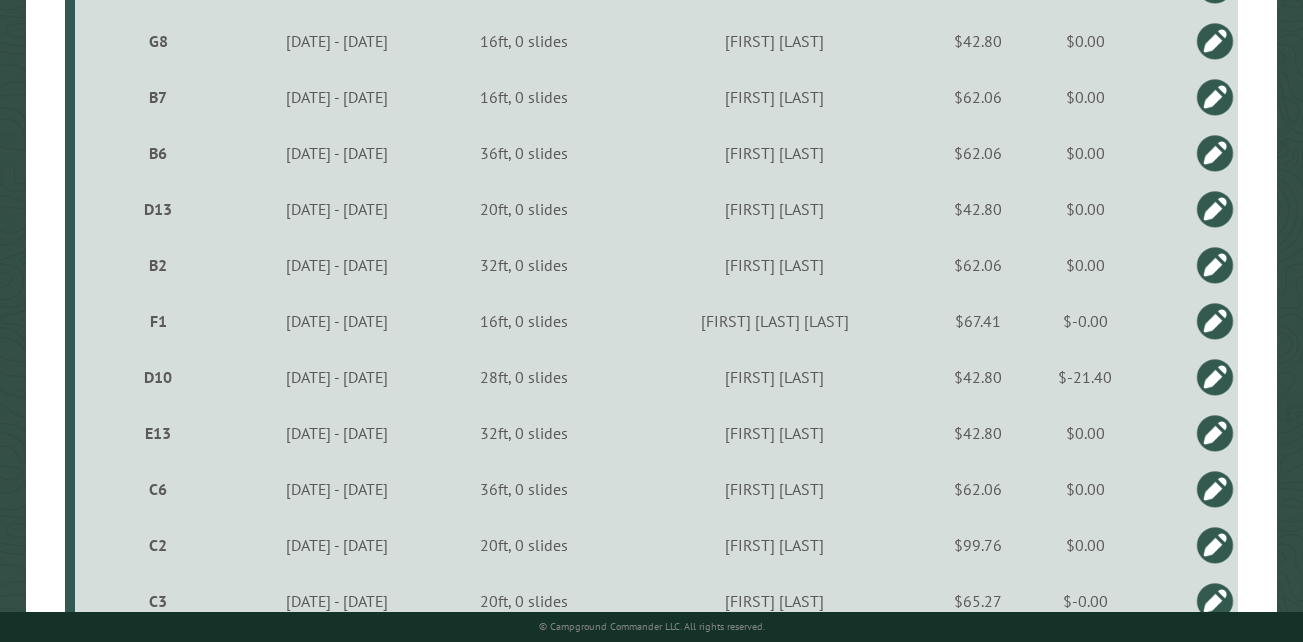 click on "D10" at bounding box center [158, 377] 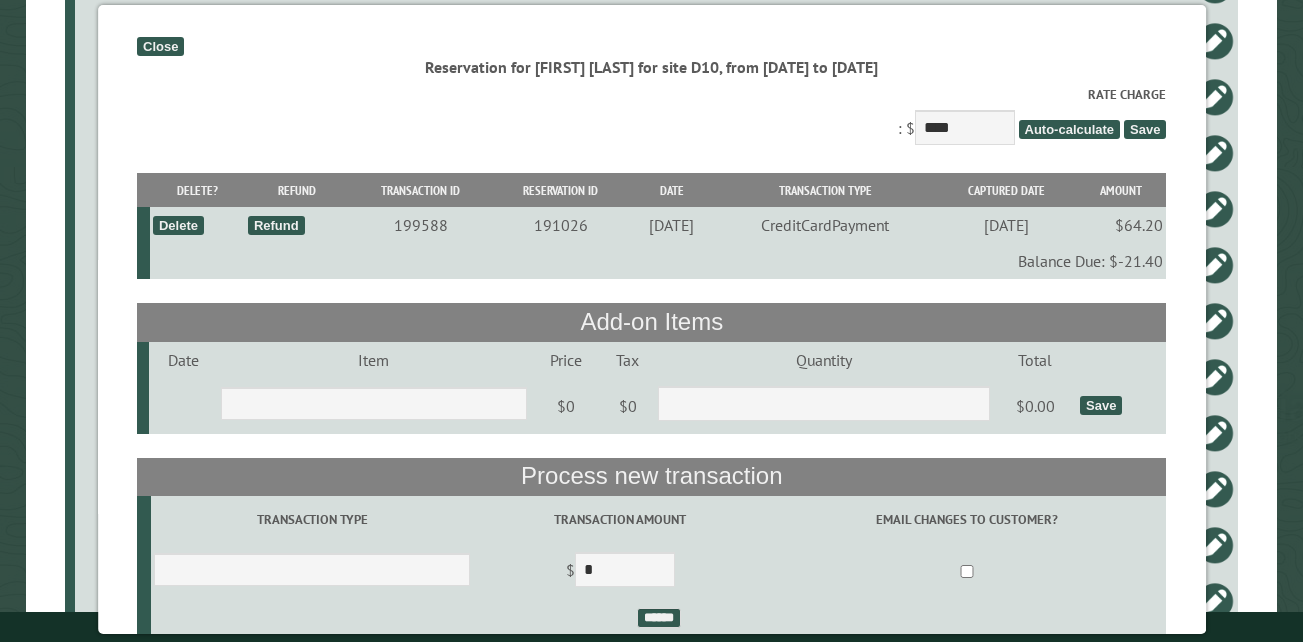 click on "Close" at bounding box center [160, 46] 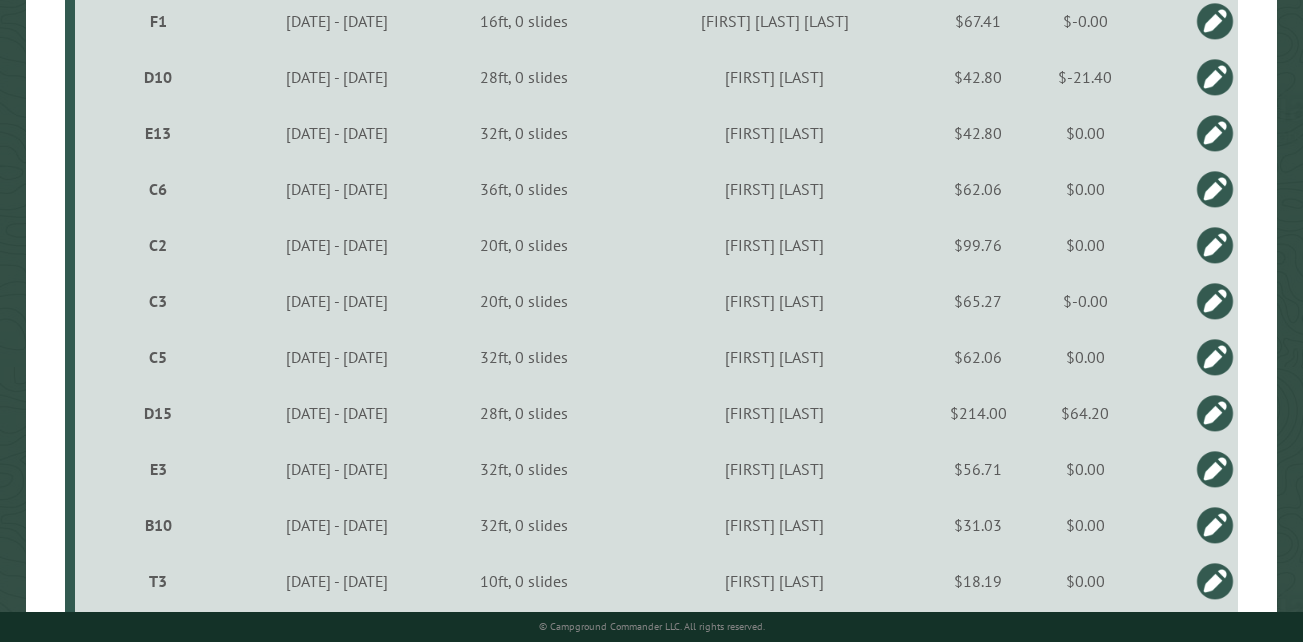 scroll, scrollTop: 2733, scrollLeft: 0, axis: vertical 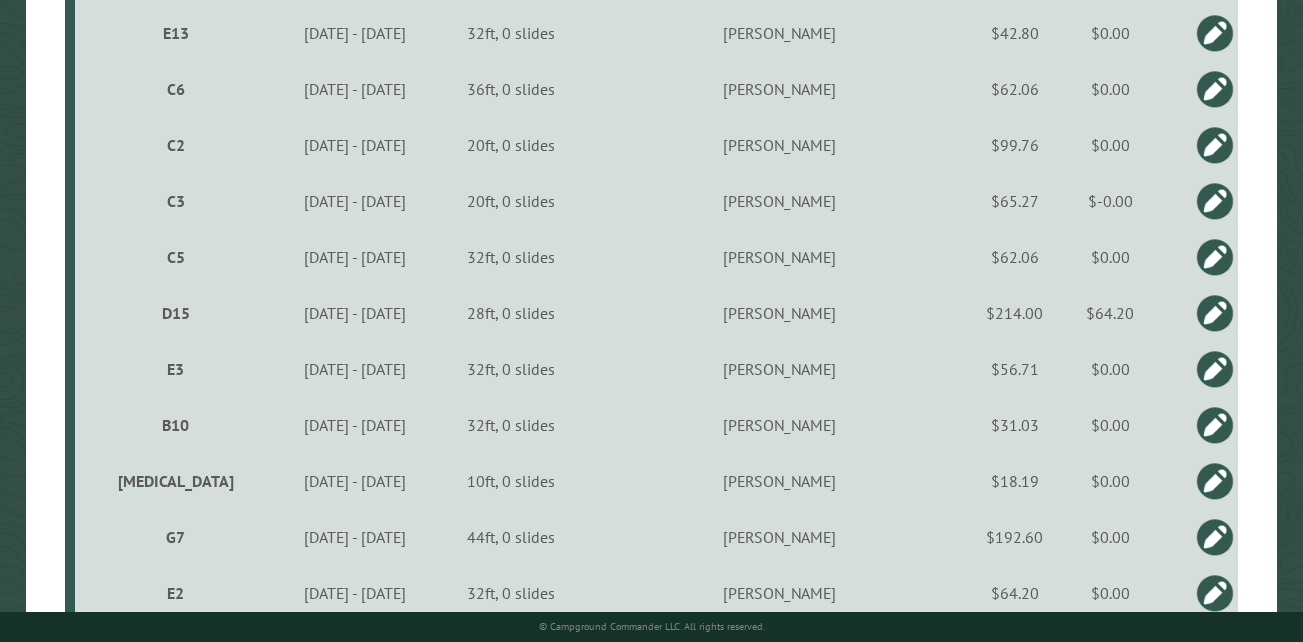 click on "E3" at bounding box center (158, 369) 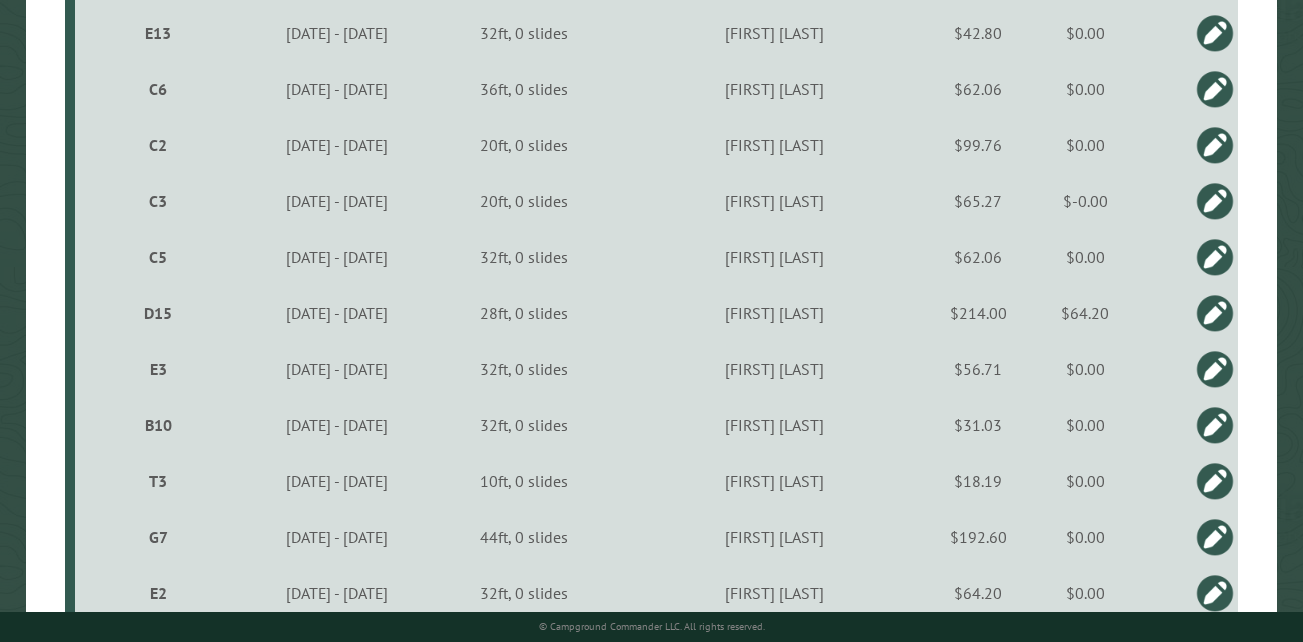 type on "****" 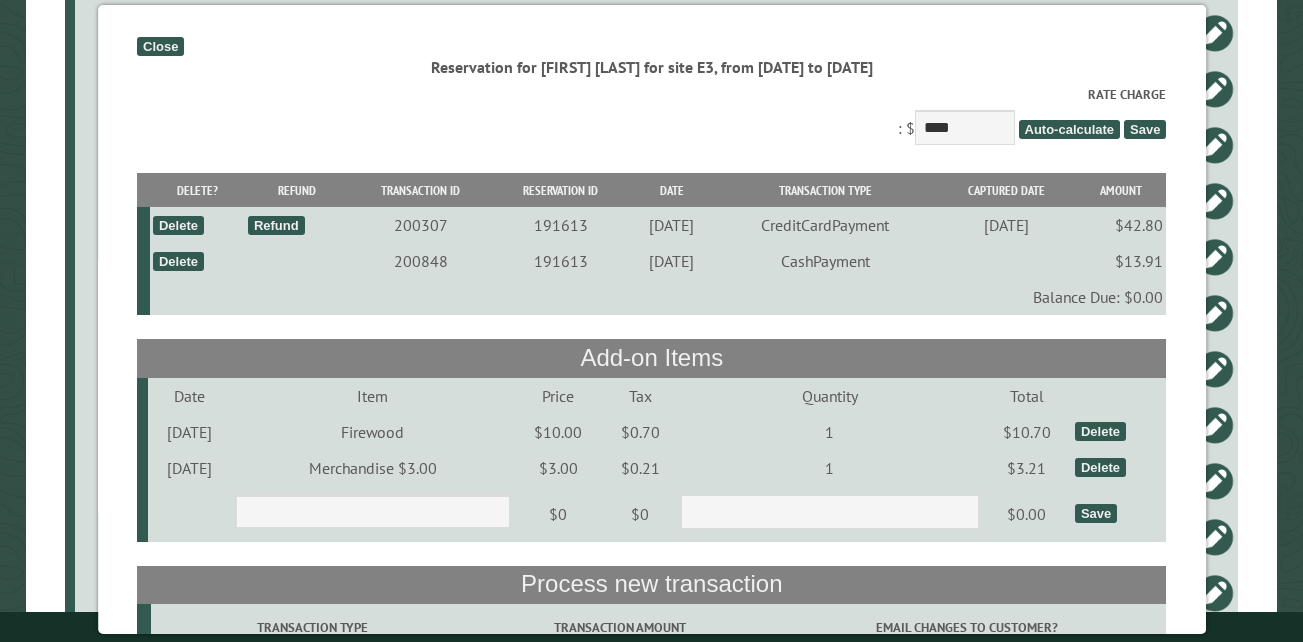 click on "Close" at bounding box center (160, 46) 